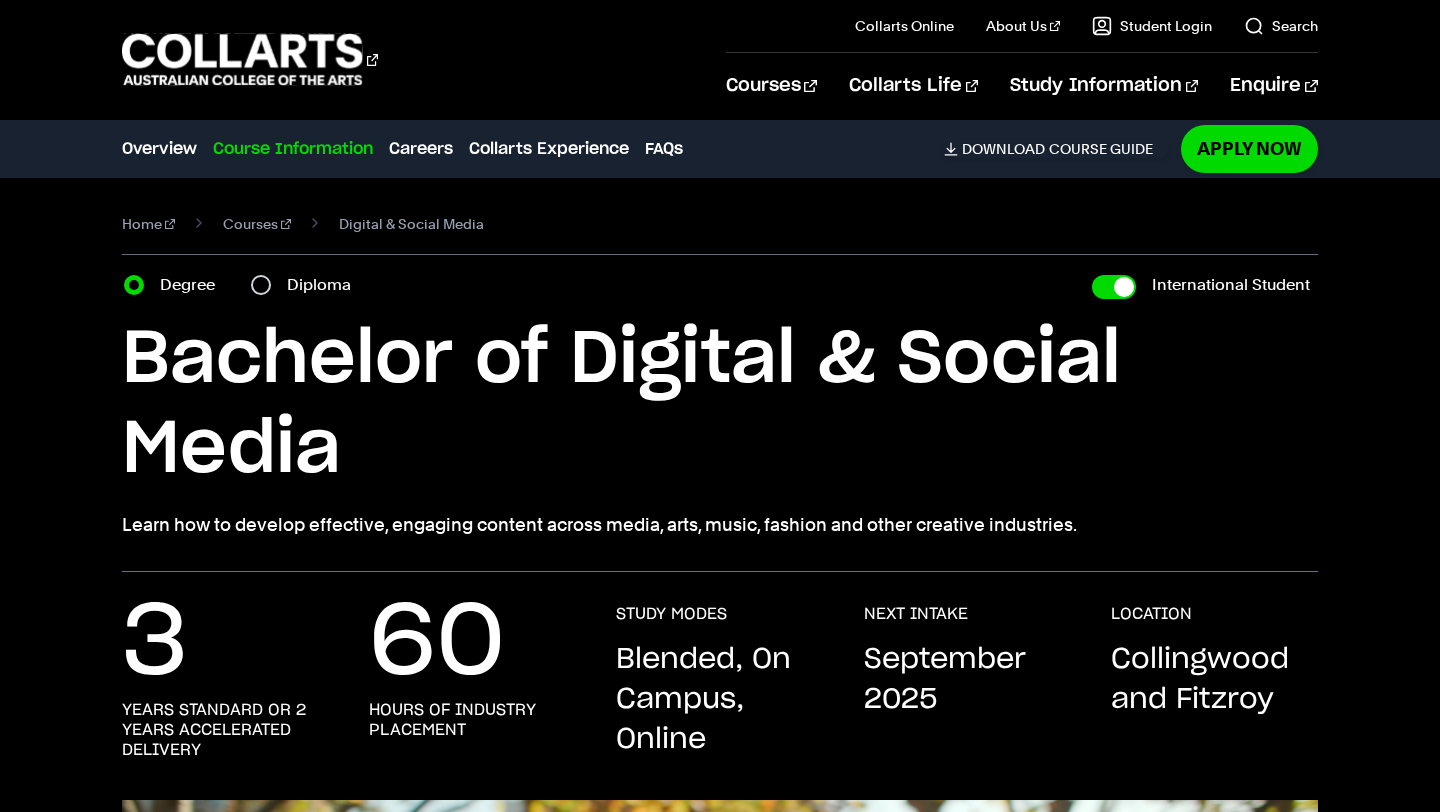 scroll, scrollTop: 896, scrollLeft: 0, axis: vertical 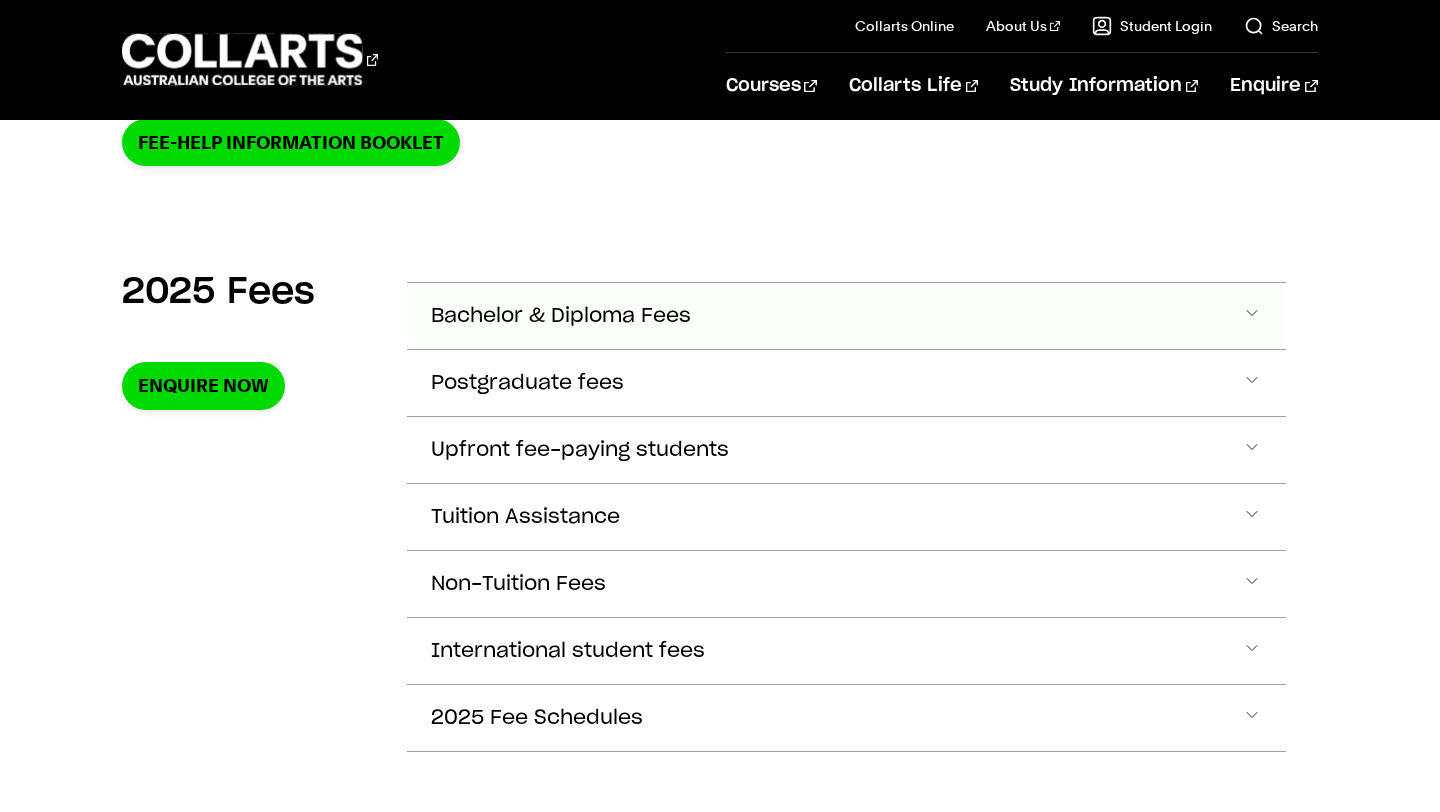 click on "Bachelor & Diploma Fees" at bounding box center (561, 316) 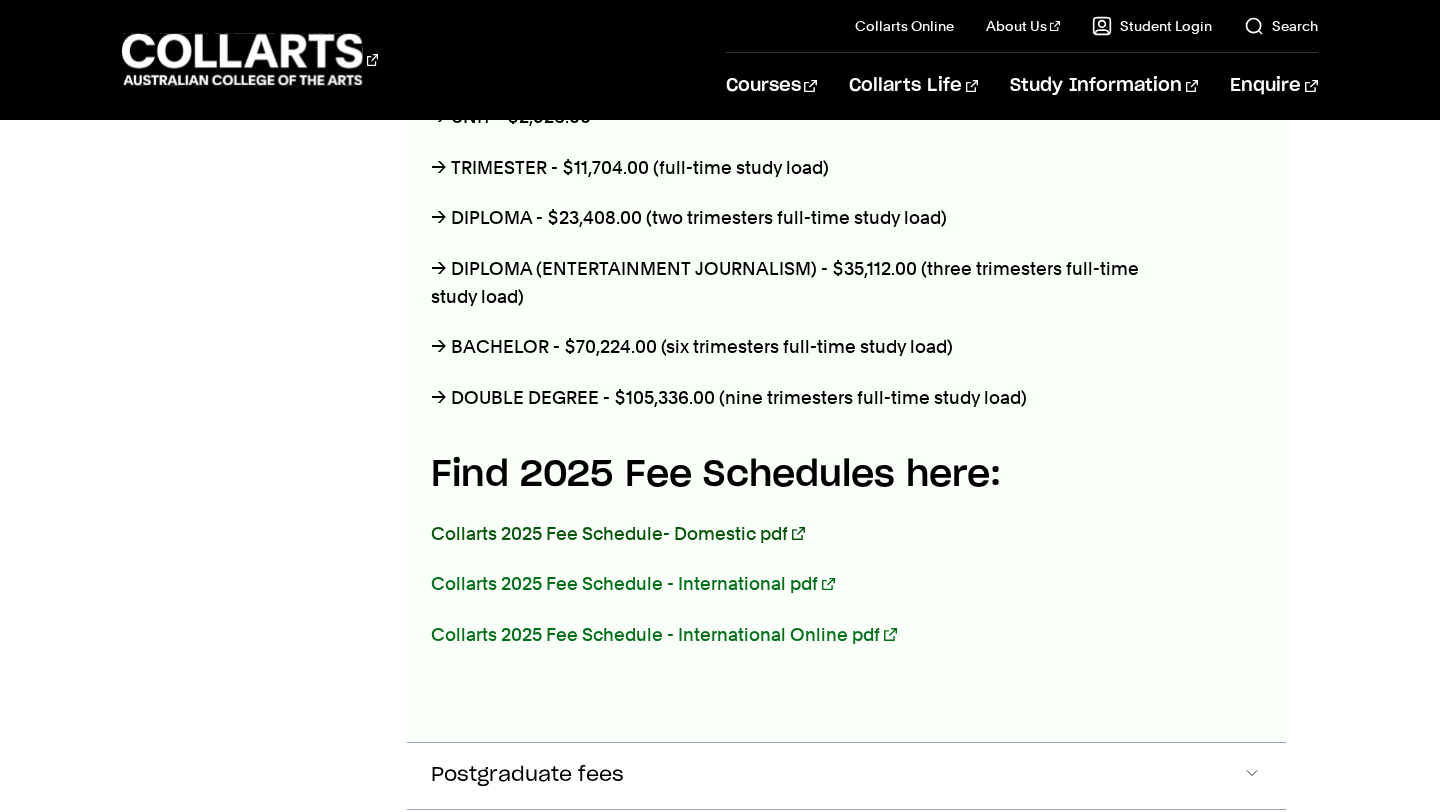 scroll, scrollTop: 952, scrollLeft: 0, axis: vertical 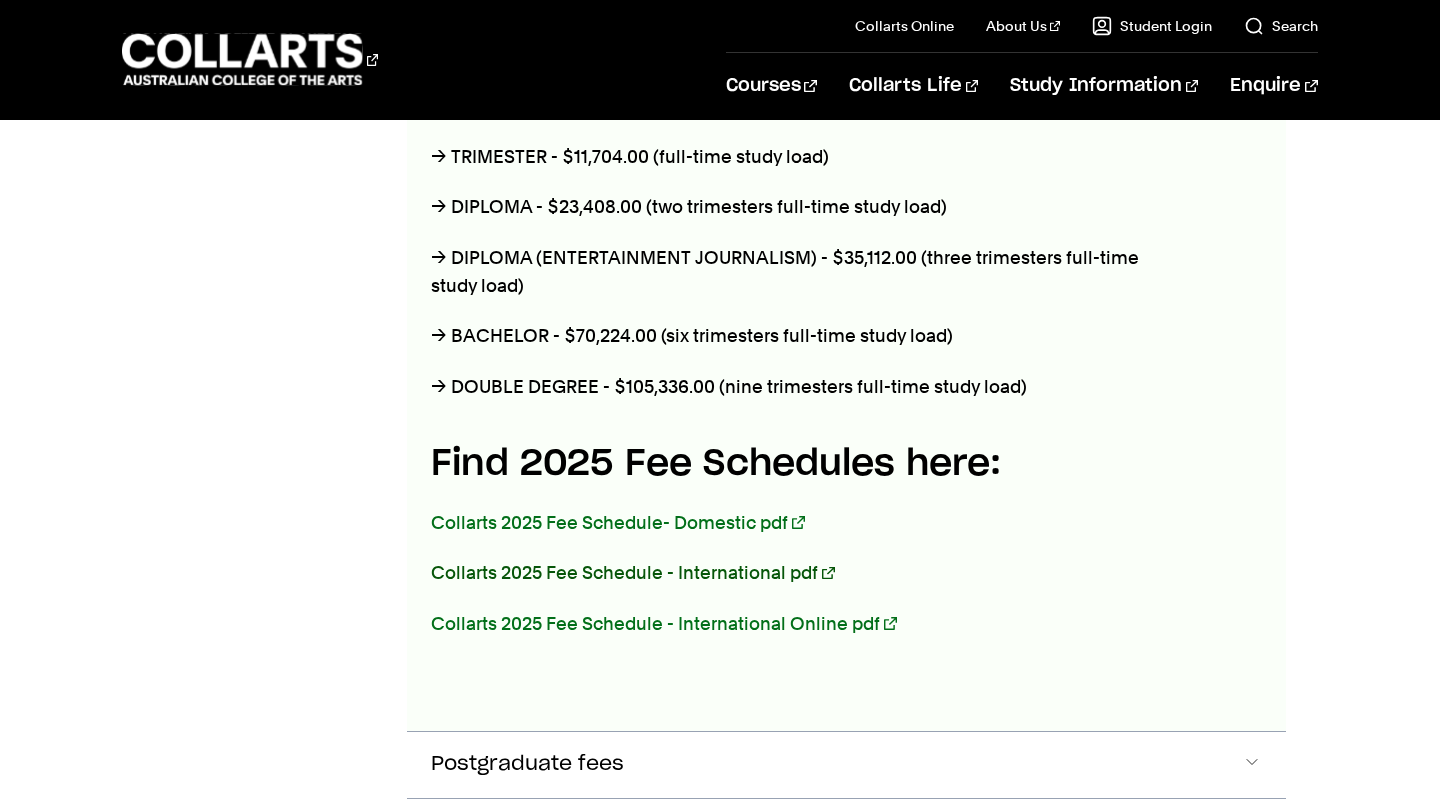 click on "Collarts 2025 Fee Schedule - International pdf" at bounding box center [632, 572] 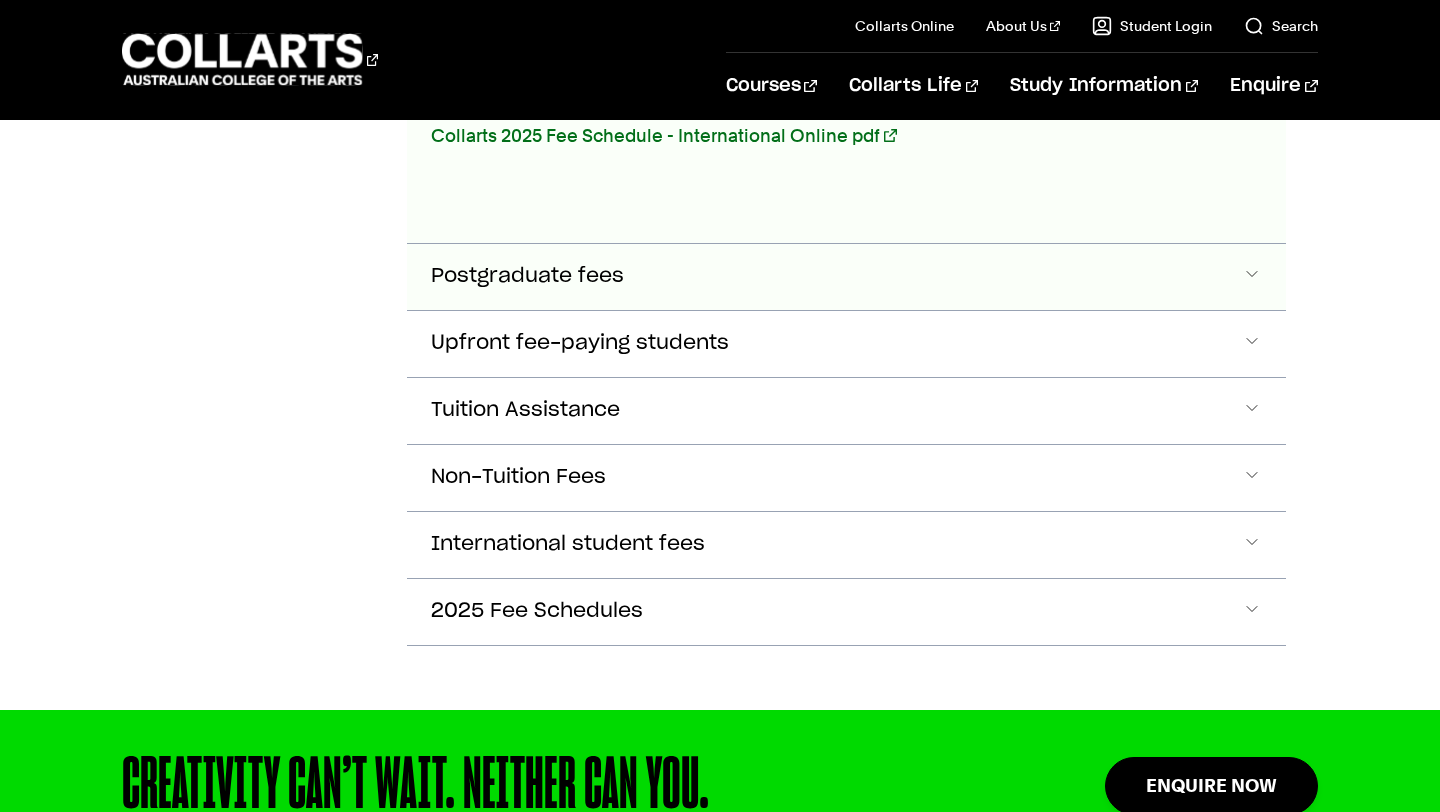 scroll, scrollTop: 1443, scrollLeft: 0, axis: vertical 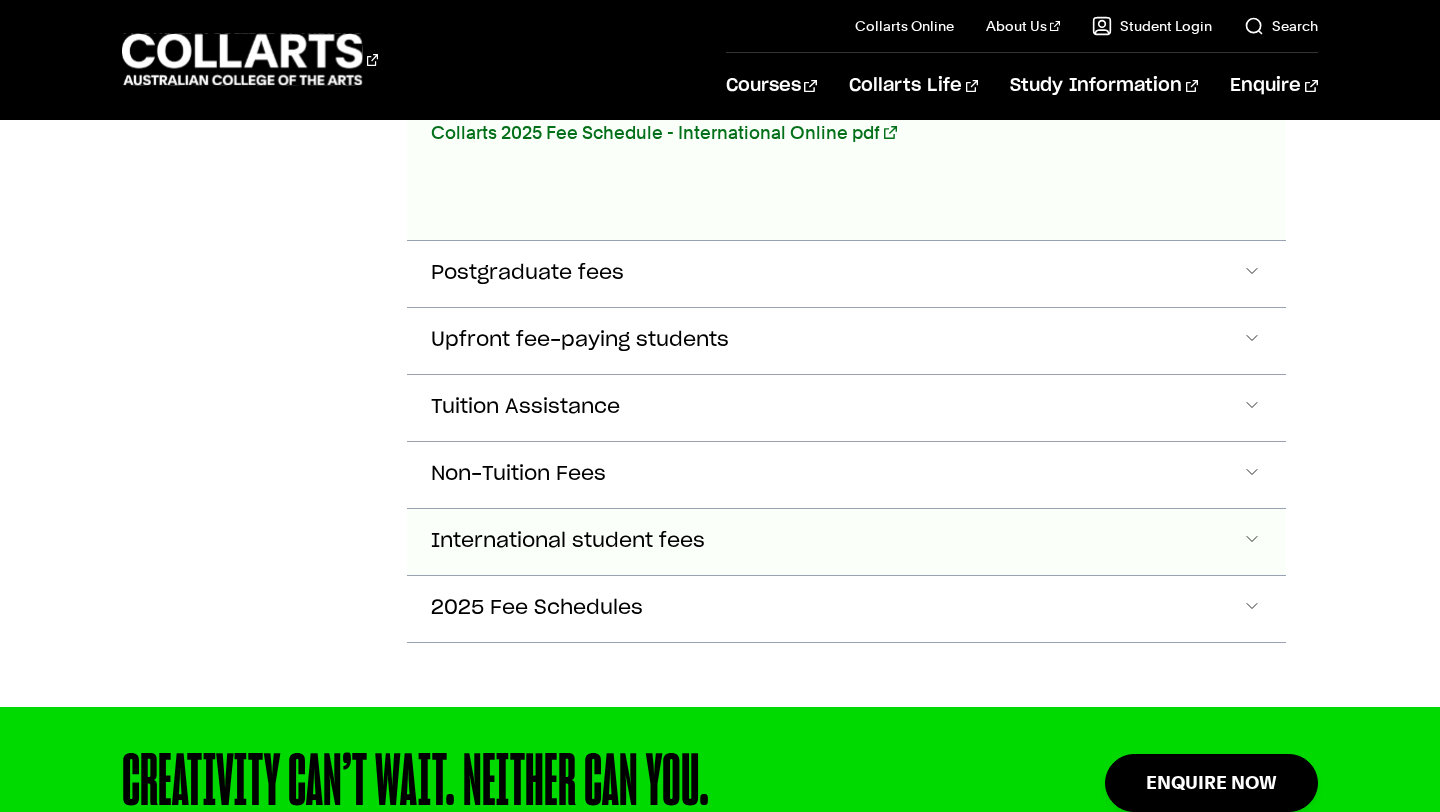 click on "International student fees" at bounding box center [846, -524] 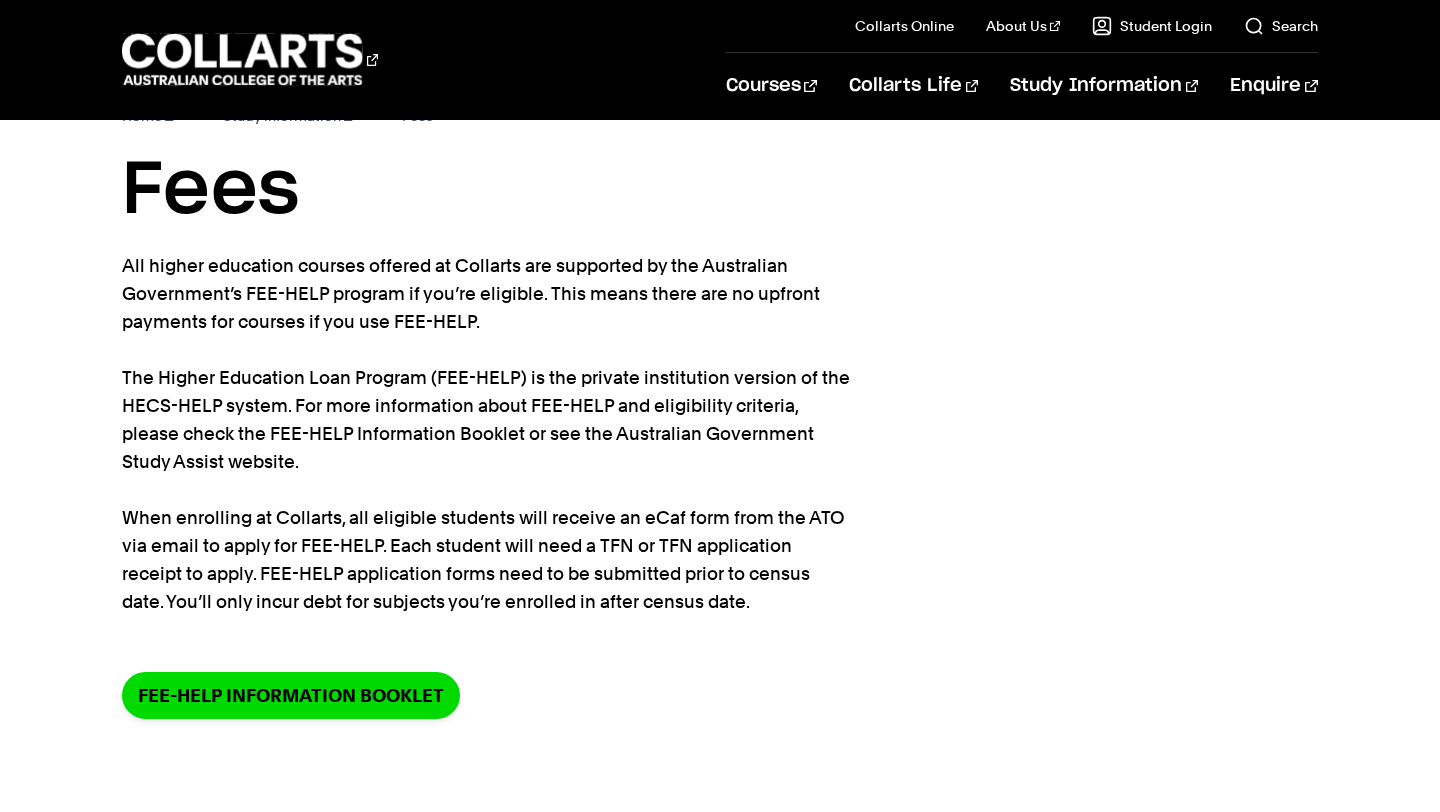 scroll, scrollTop: 0, scrollLeft: 0, axis: both 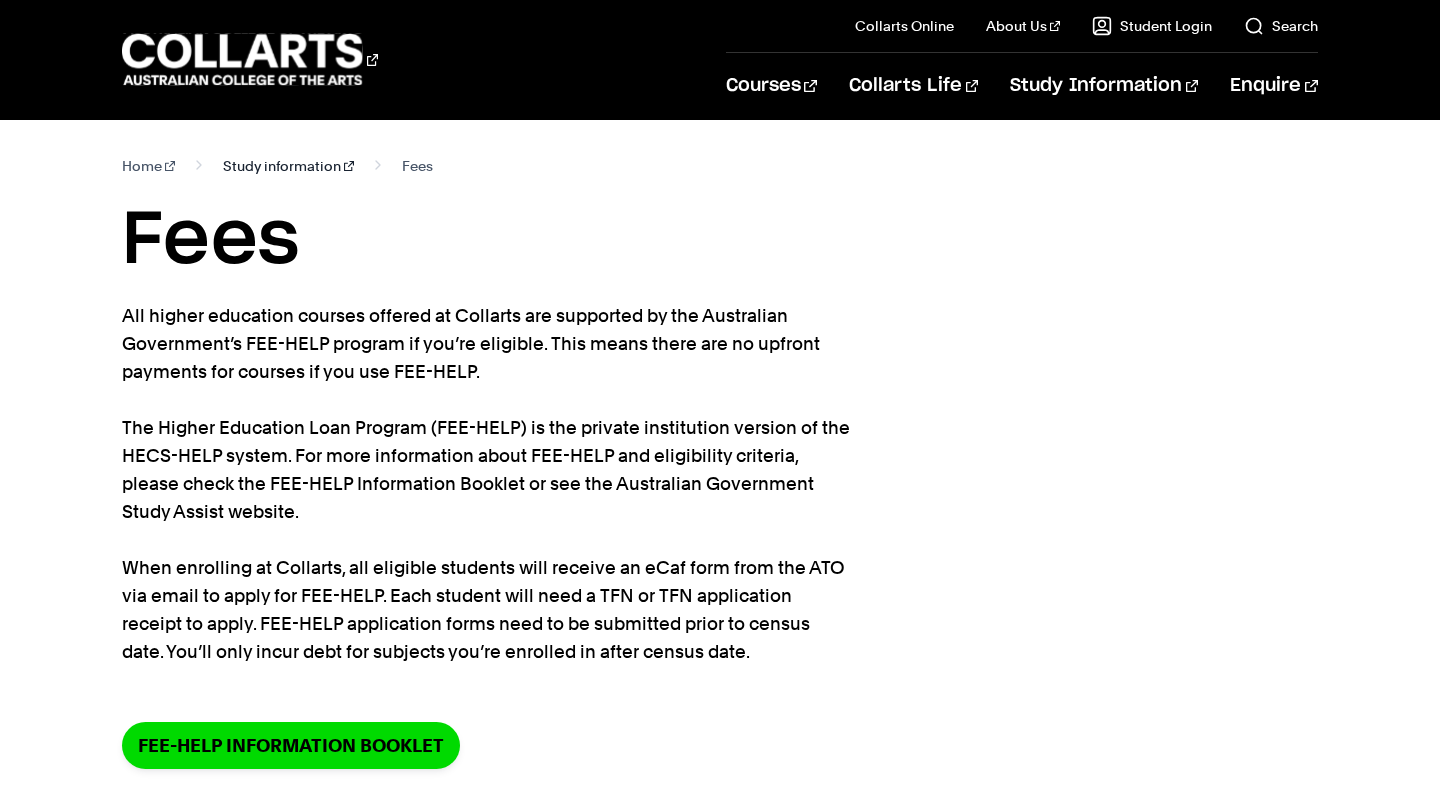 click on "Study information" at bounding box center (288, 166) 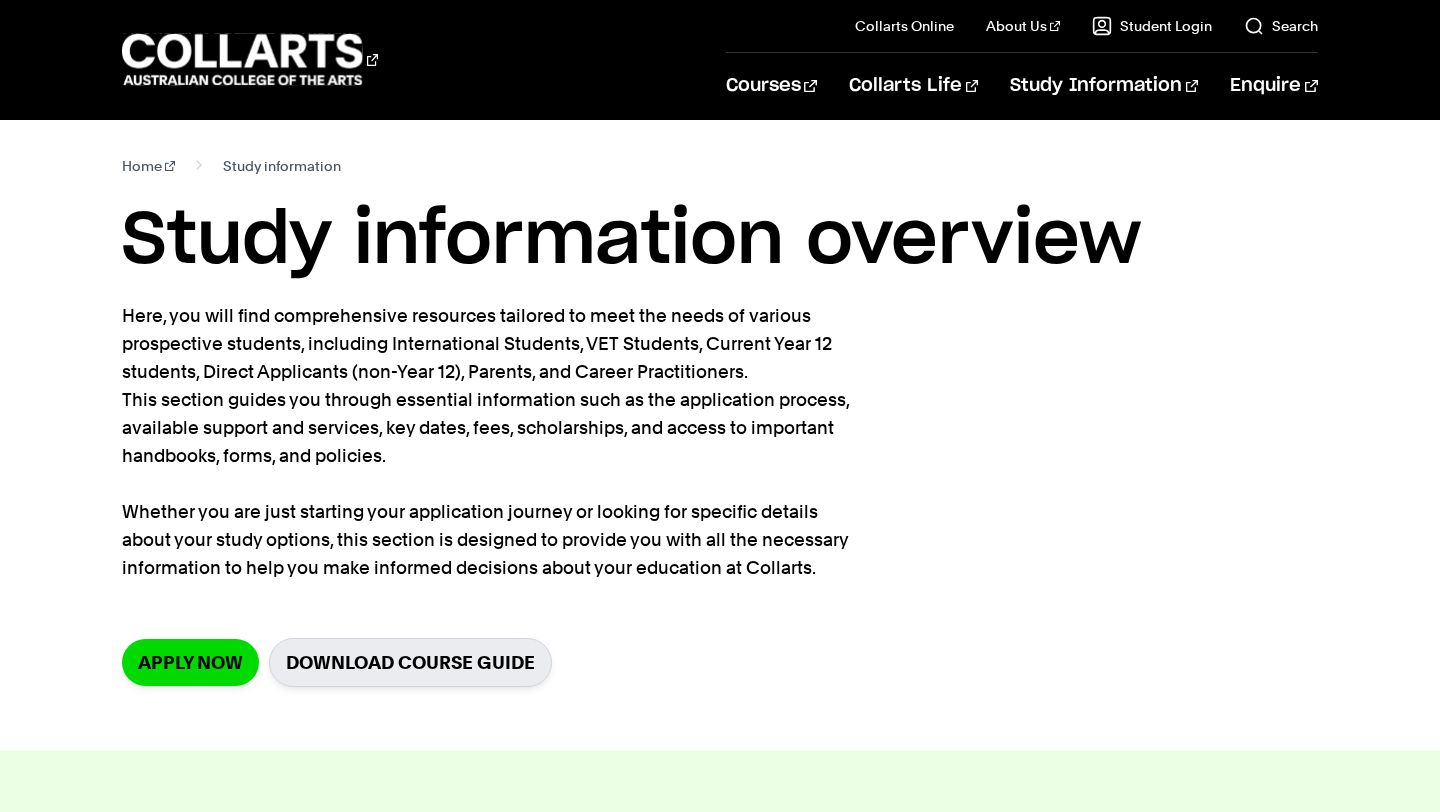 scroll, scrollTop: 0, scrollLeft: 0, axis: both 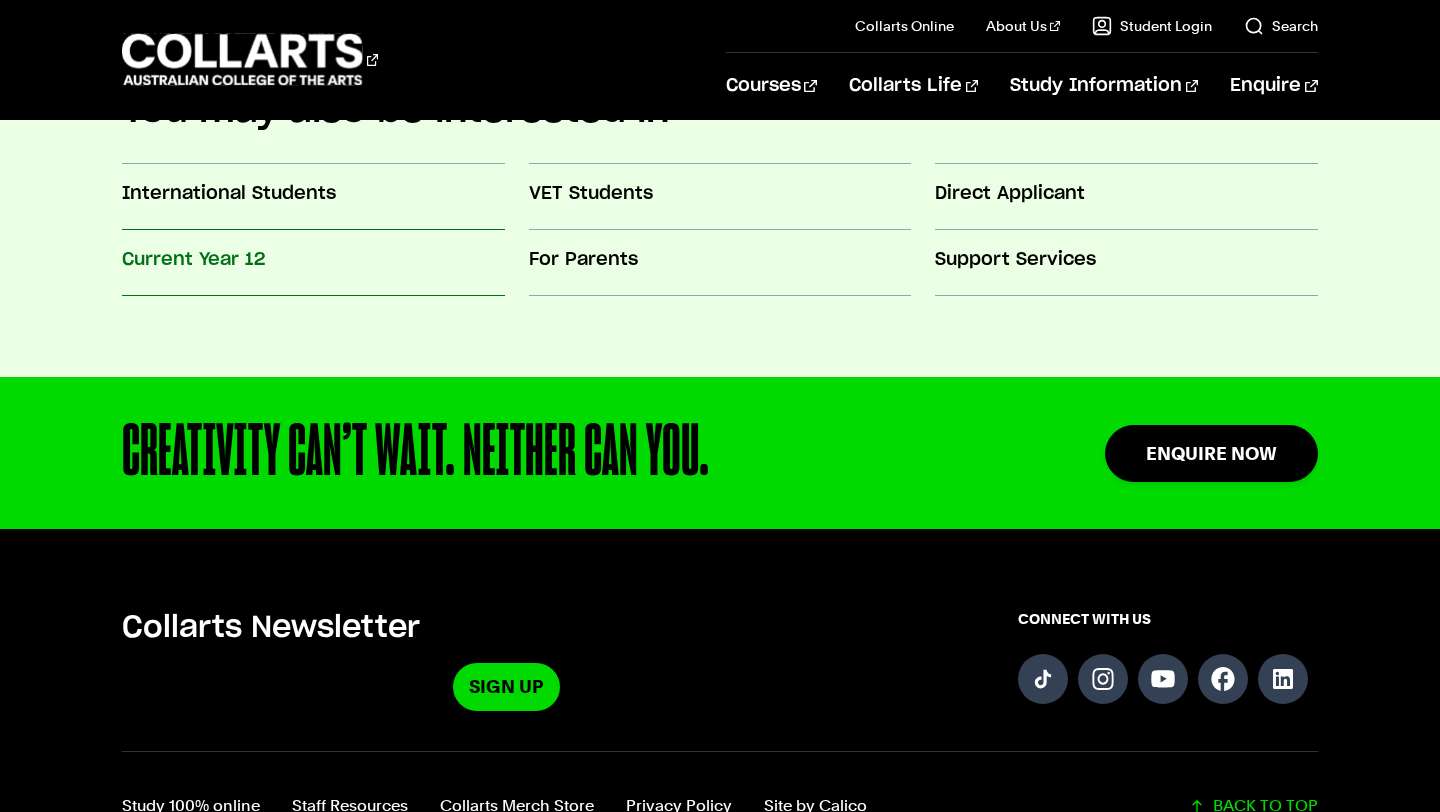 click on "Current Year 12" at bounding box center [313, 260] 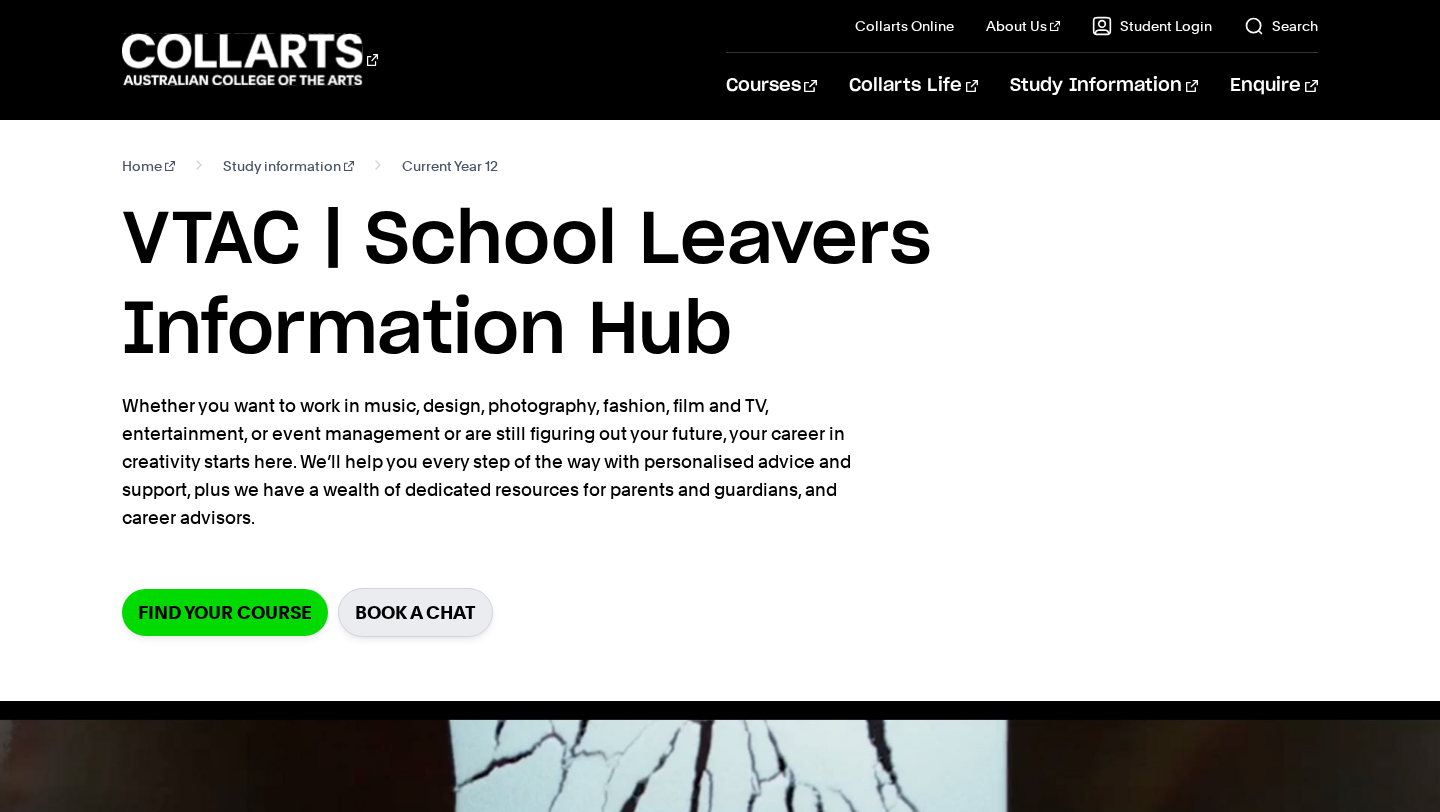 scroll, scrollTop: 0, scrollLeft: 0, axis: both 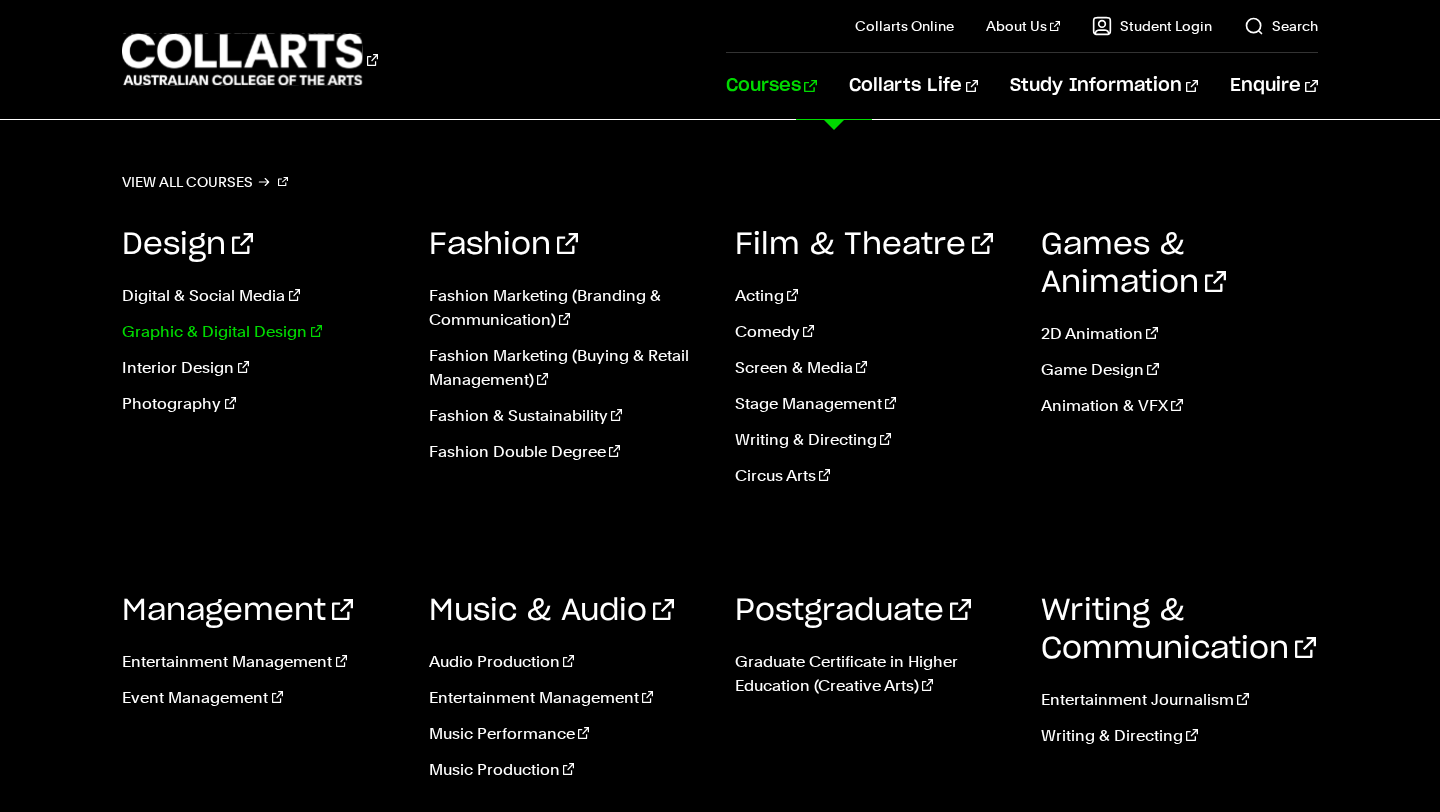 click on "Graphic & Digital Design" at bounding box center [260, 332] 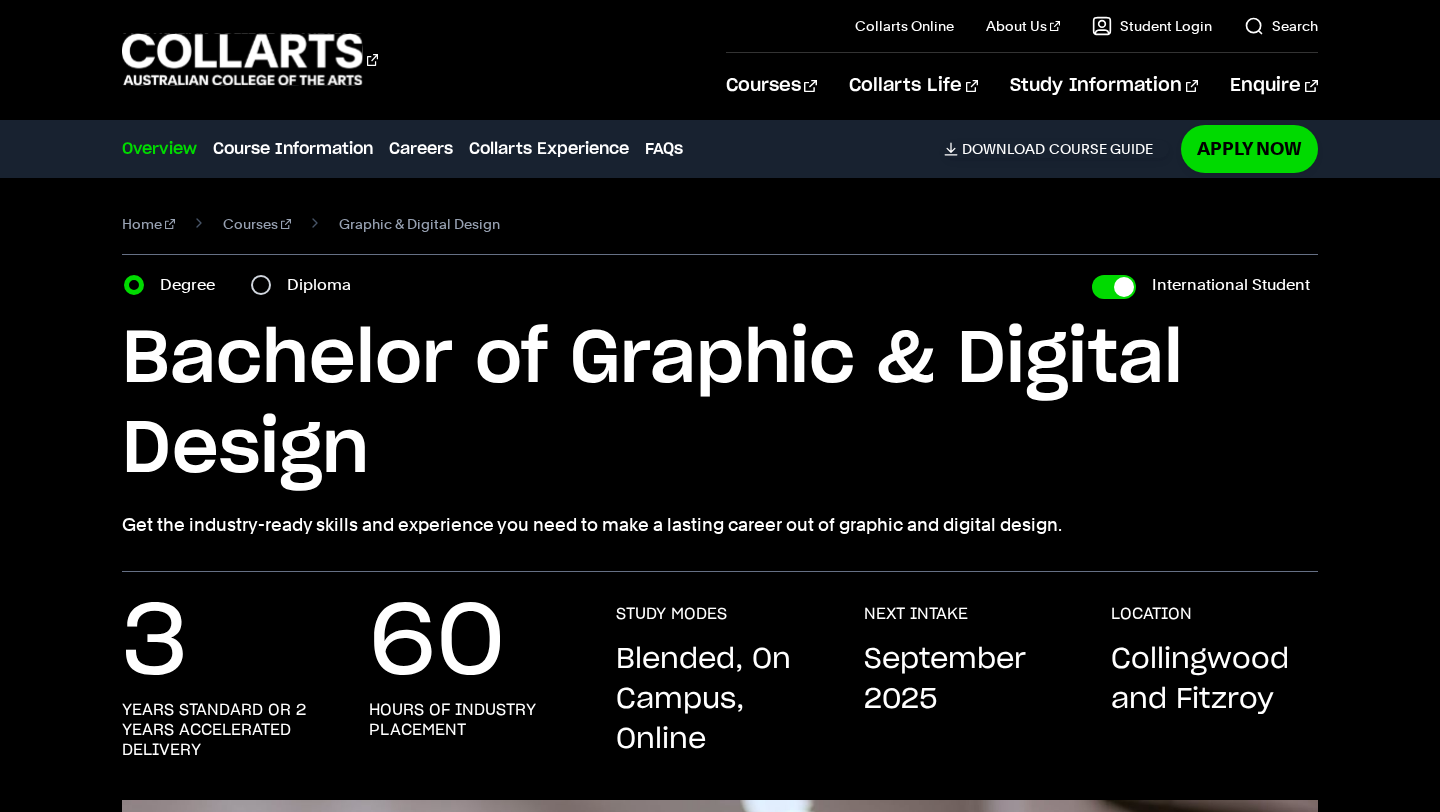scroll, scrollTop: 0, scrollLeft: 0, axis: both 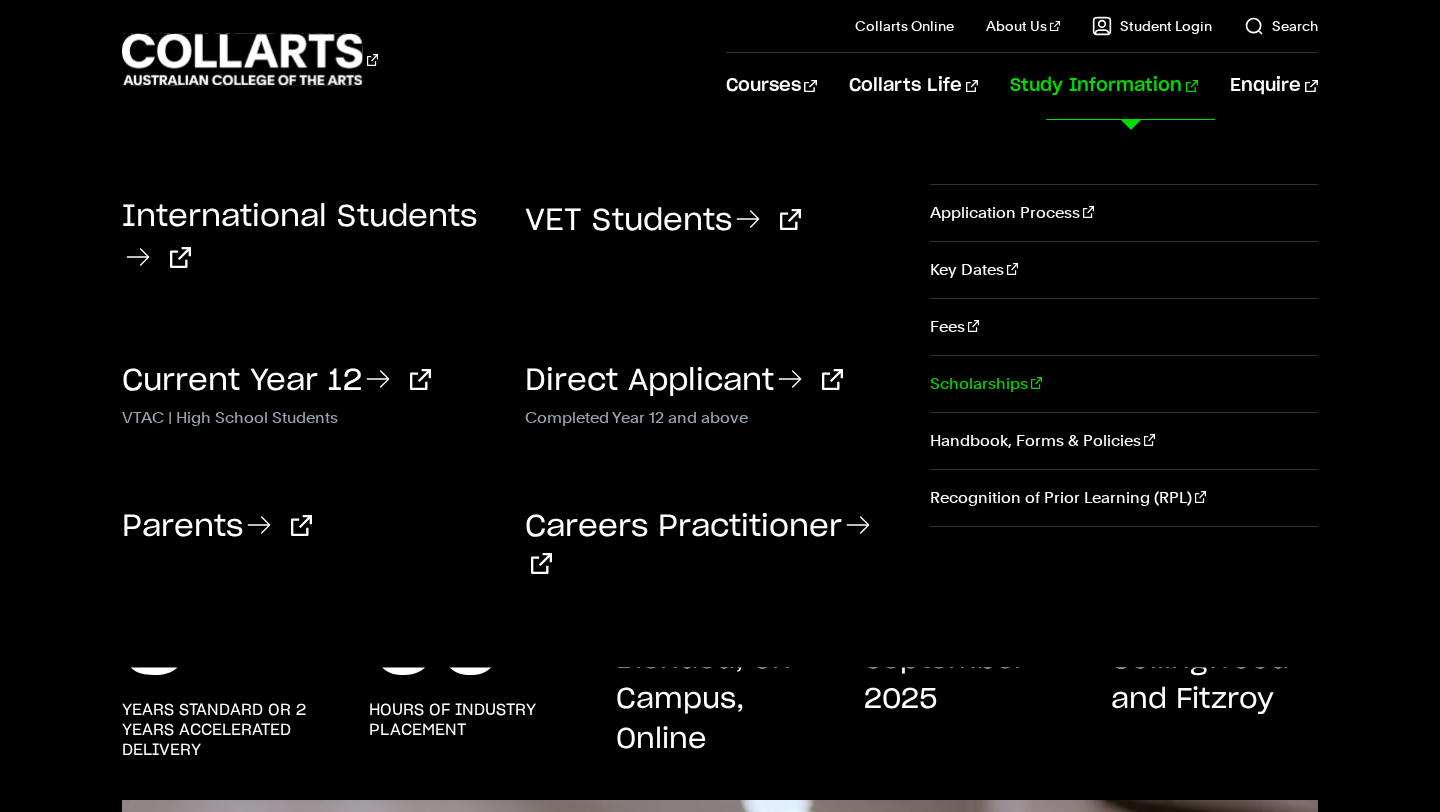 click on "Scholarships" at bounding box center [1124, 384] 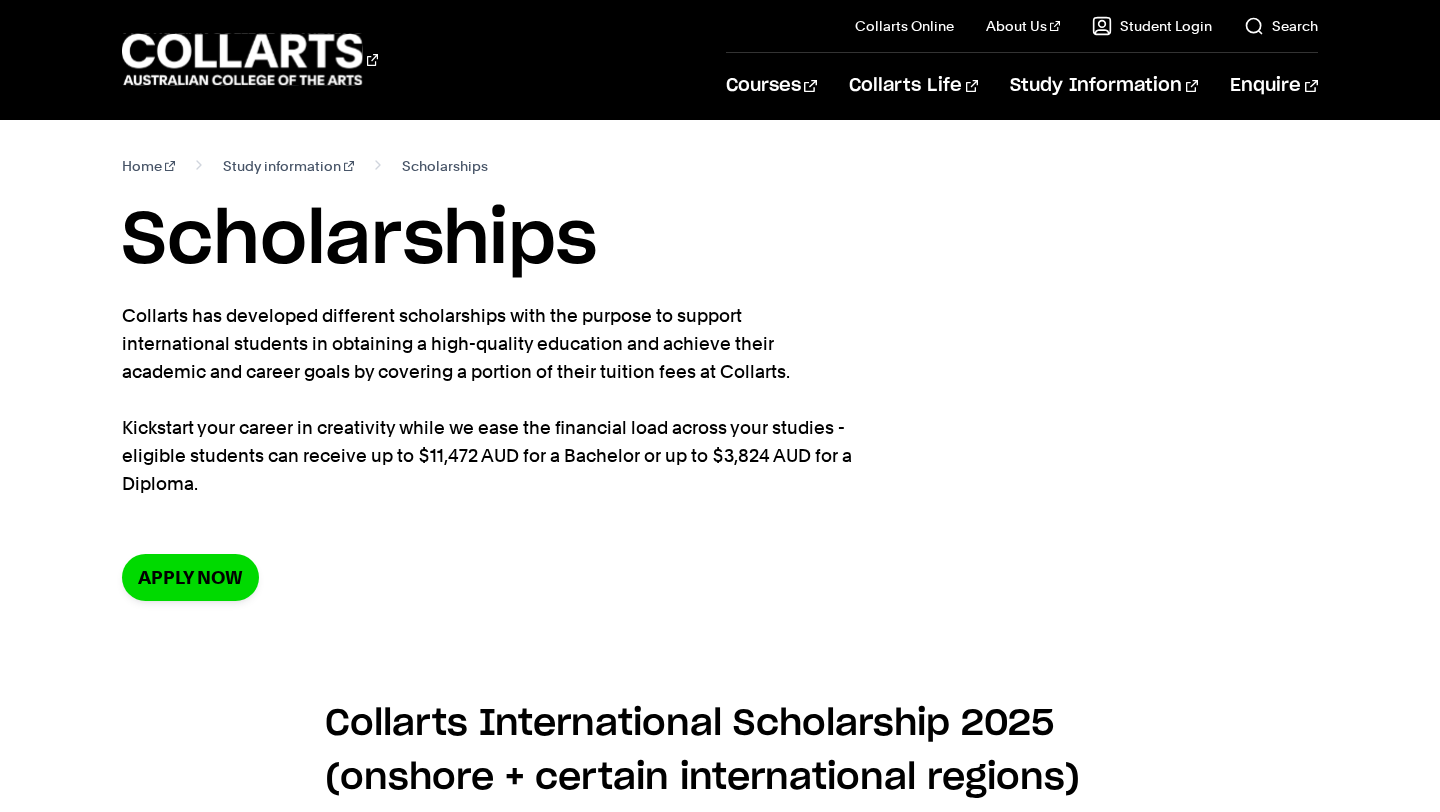 scroll, scrollTop: 0, scrollLeft: 0, axis: both 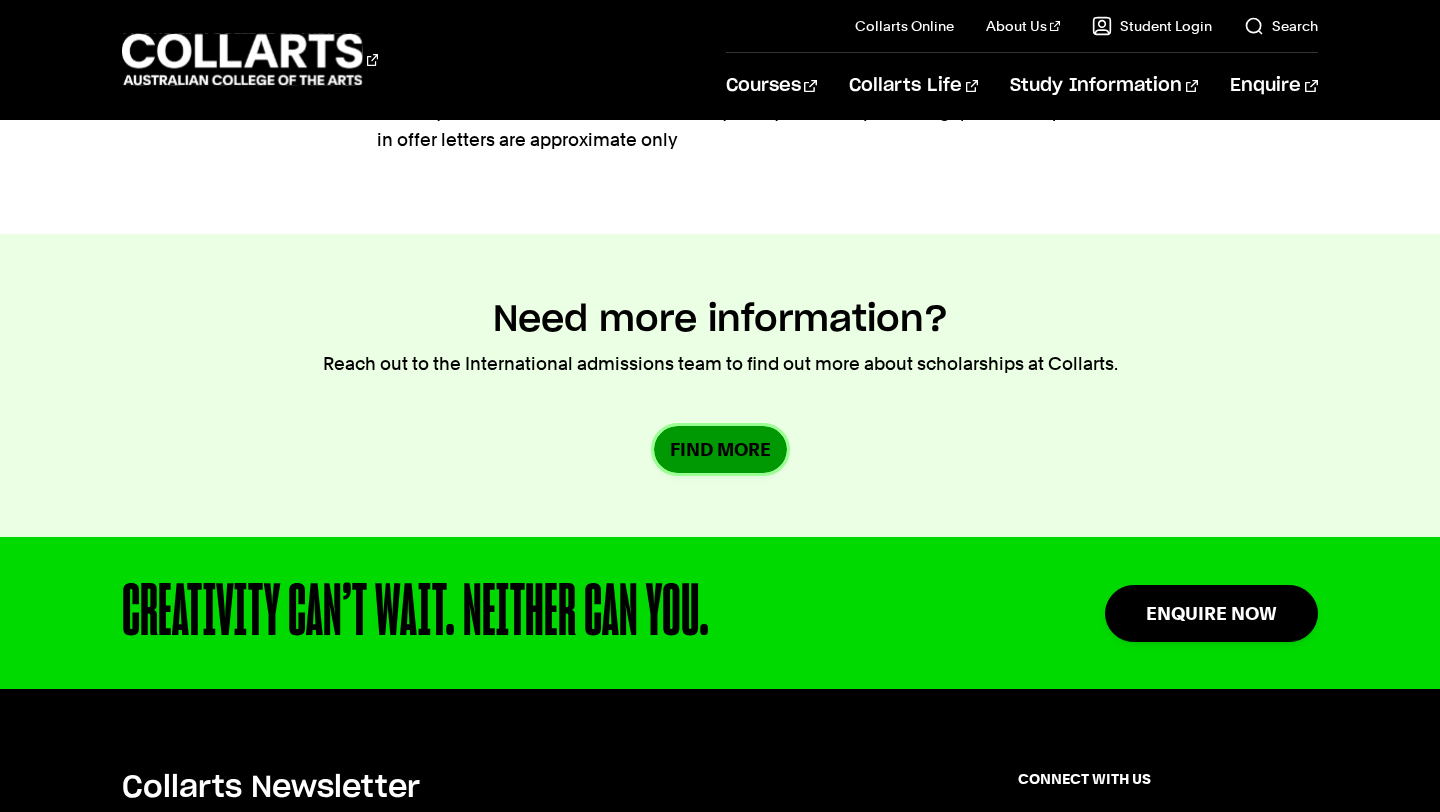 click on "Find More" at bounding box center (720, 449) 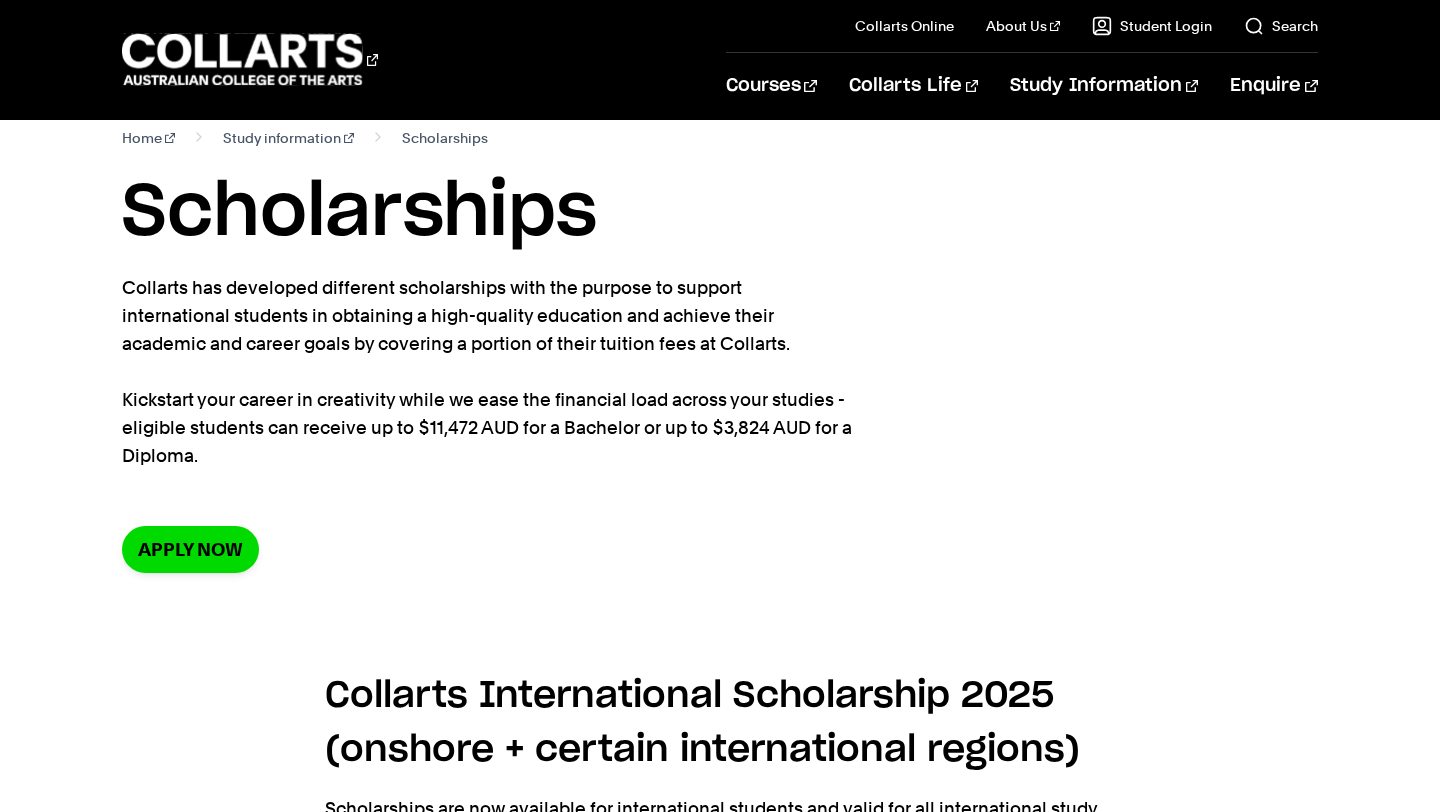 scroll, scrollTop: 0, scrollLeft: 0, axis: both 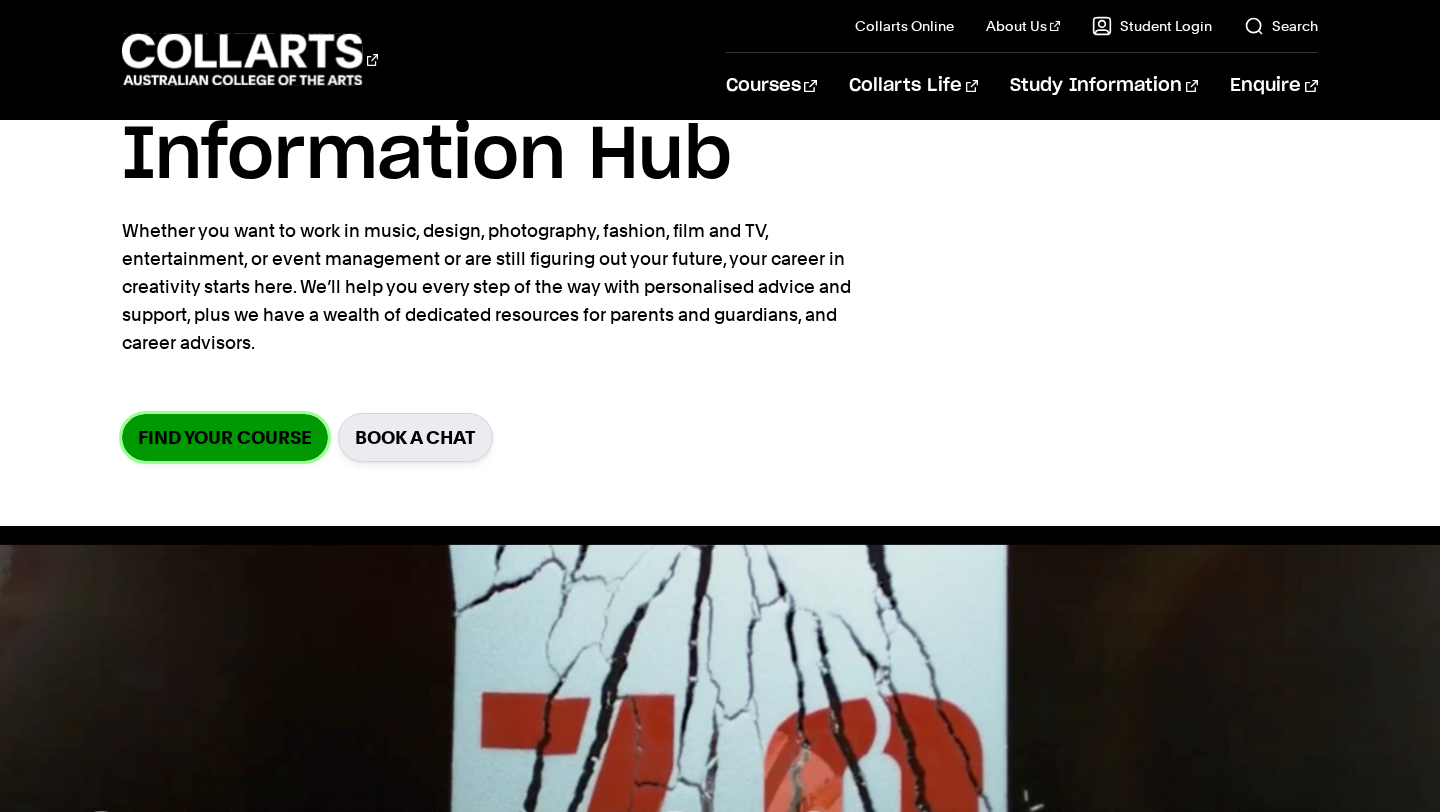 click on "Find your course" at bounding box center (225, 437) 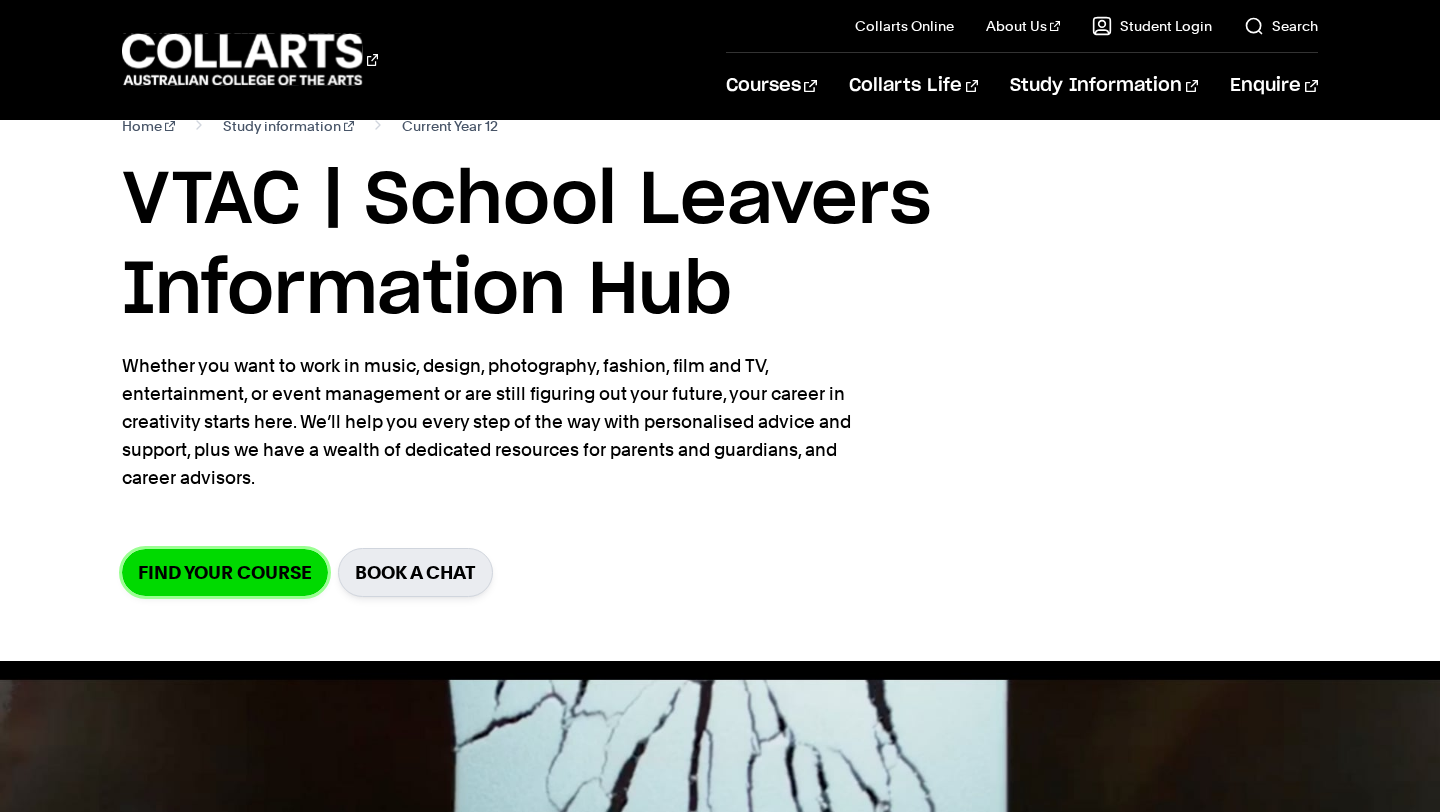 scroll, scrollTop: 0, scrollLeft: 0, axis: both 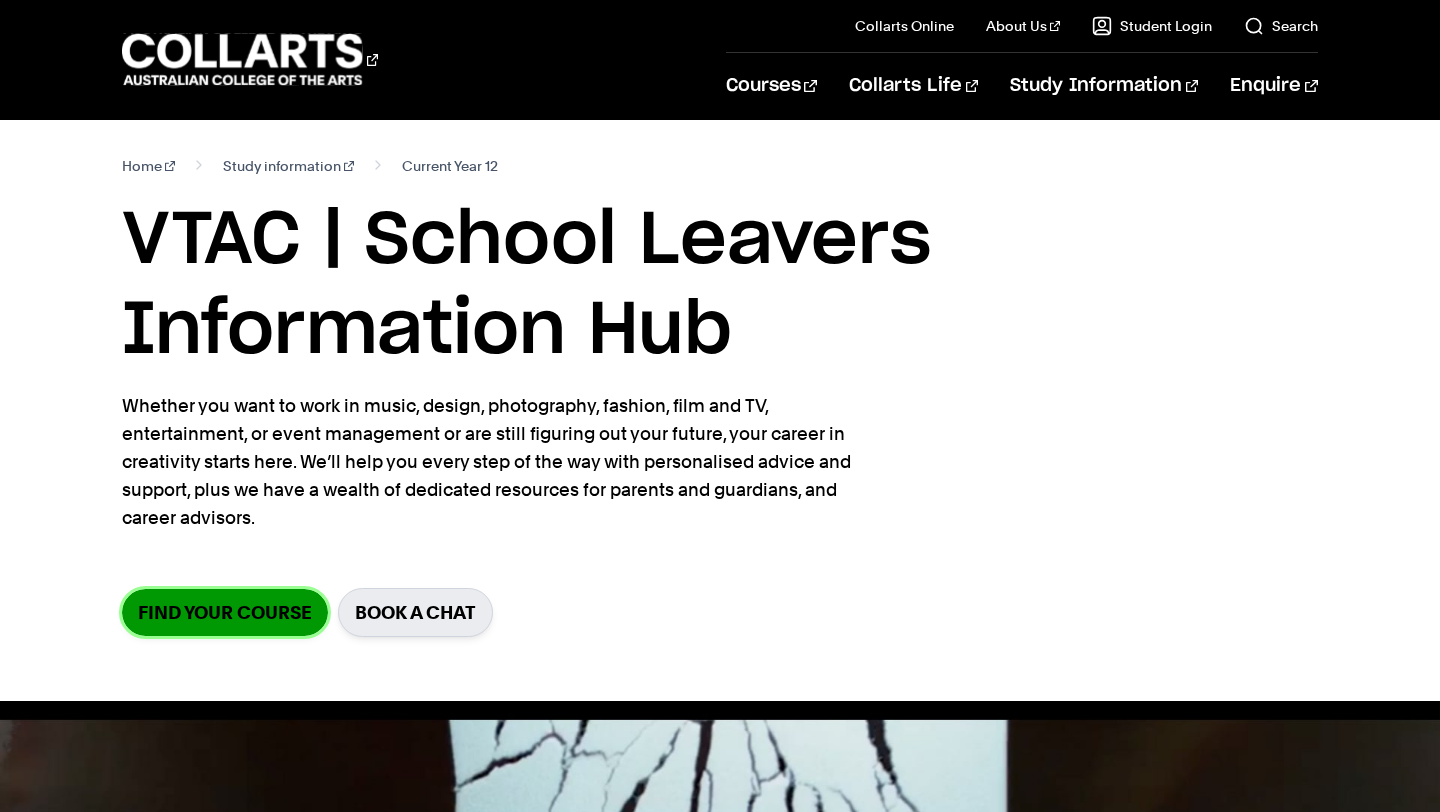 click on "Find your course" at bounding box center (225, 612) 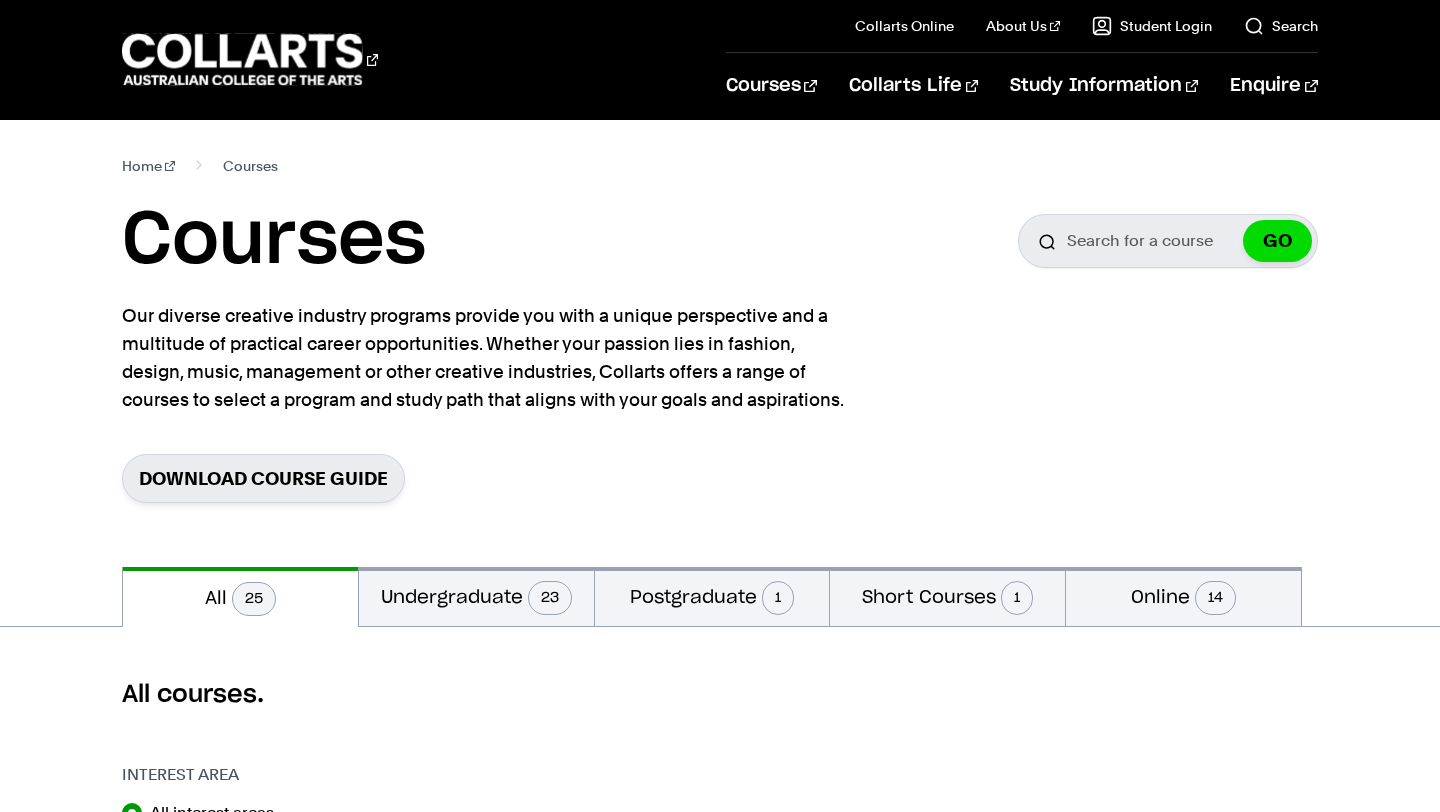 scroll, scrollTop: 0, scrollLeft: 0, axis: both 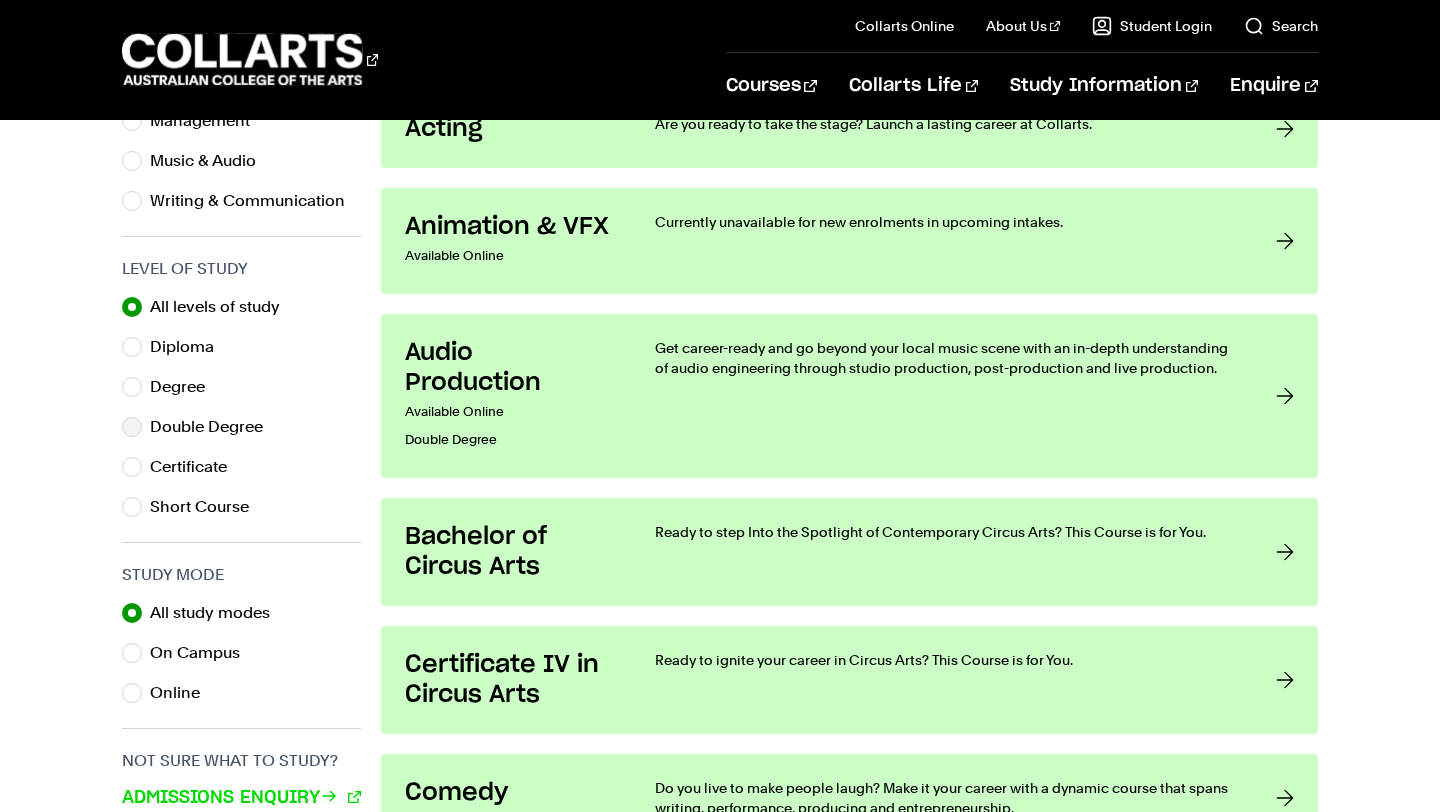 click on "Double Degree" at bounding box center [241, 427] 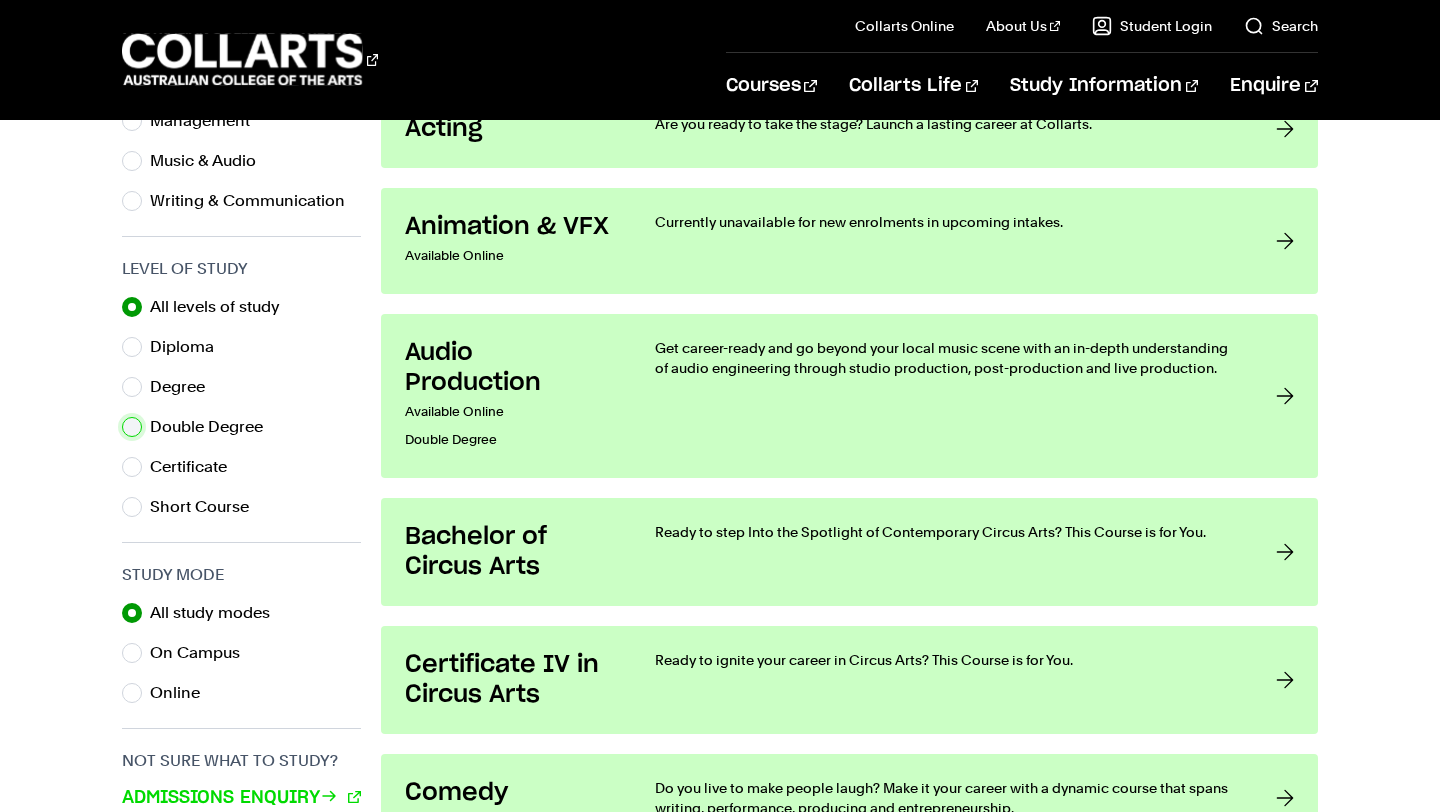 click on "Double Degree" at bounding box center (132, 427) 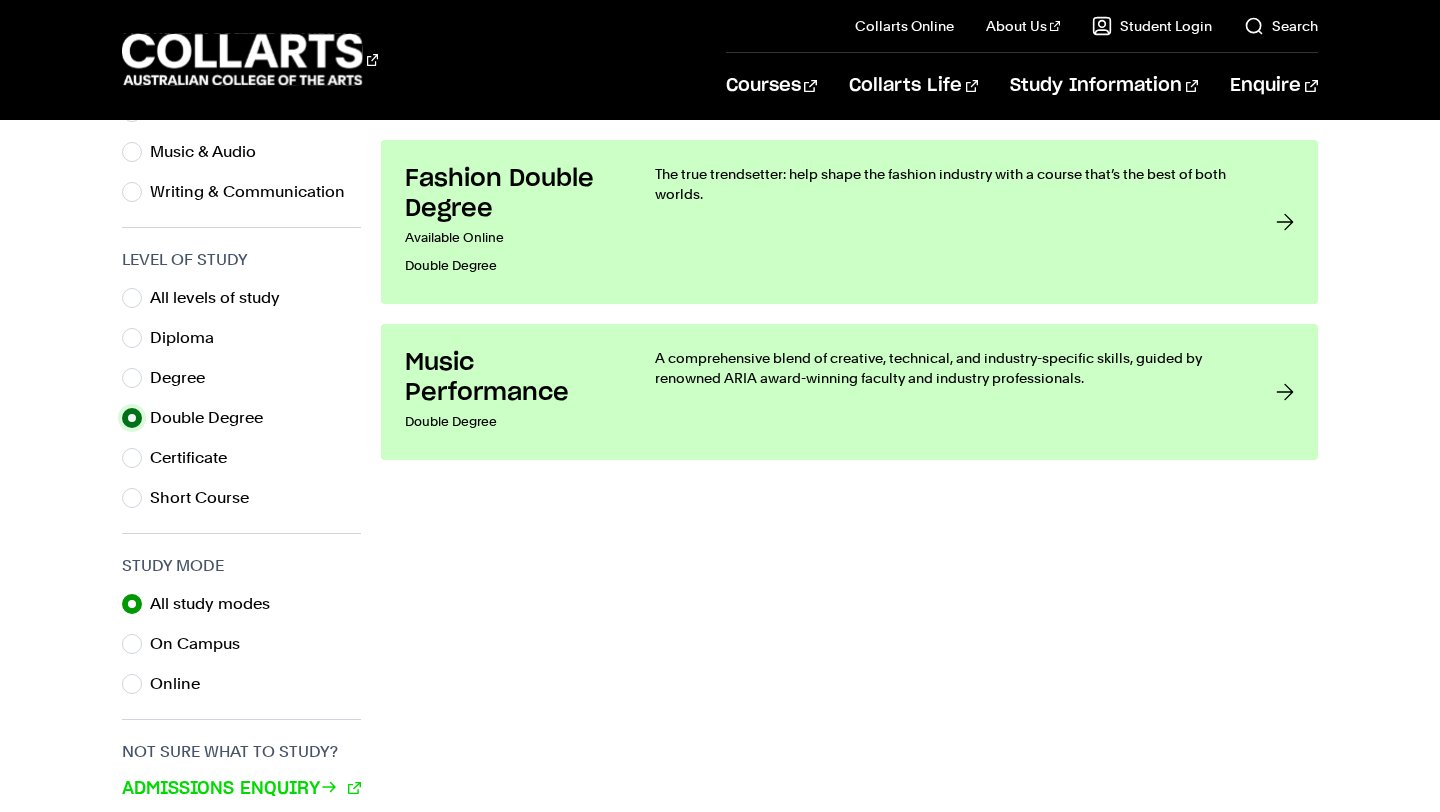 scroll, scrollTop: 908, scrollLeft: 0, axis: vertical 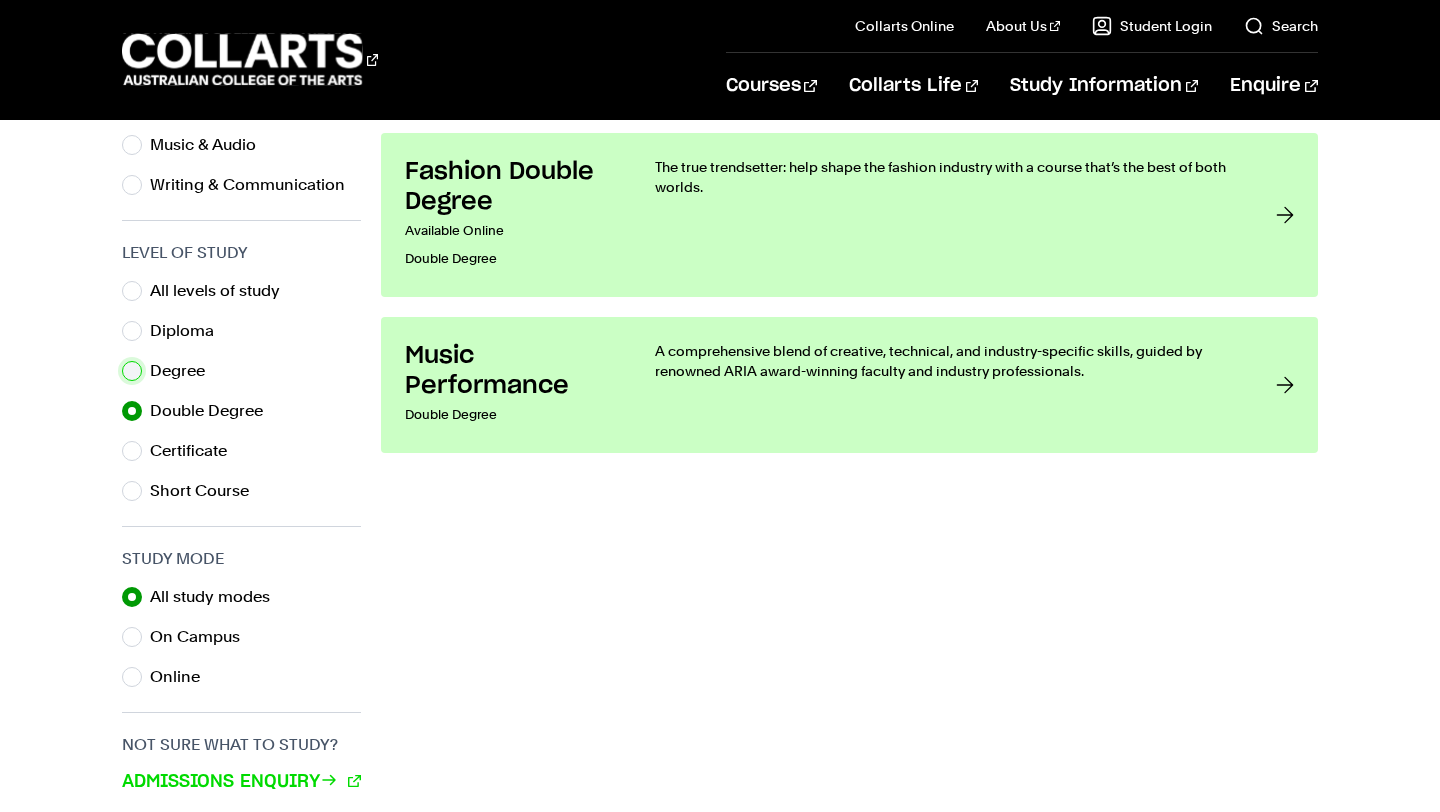click on "Degree" at bounding box center [132, 371] 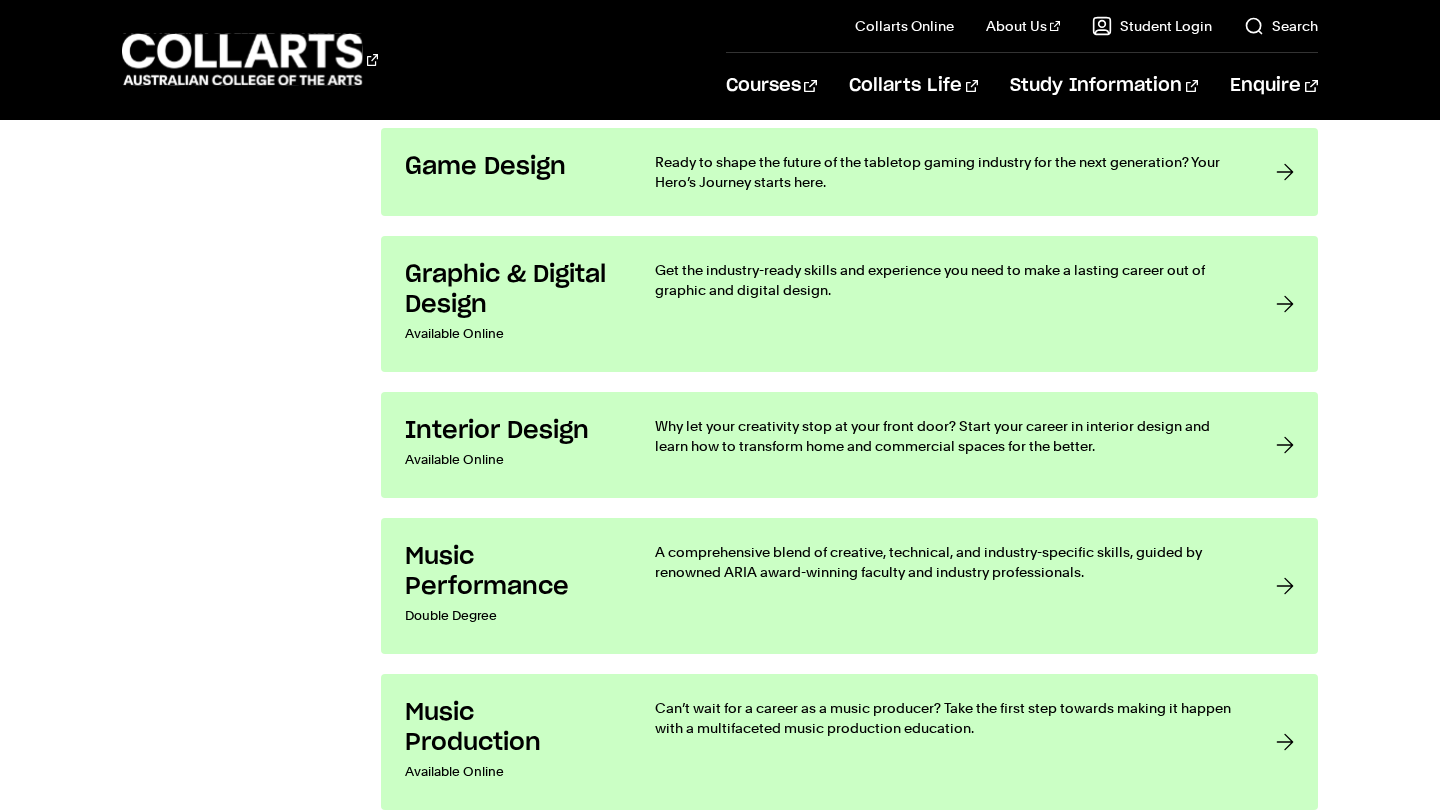scroll, scrollTop: 2713, scrollLeft: 0, axis: vertical 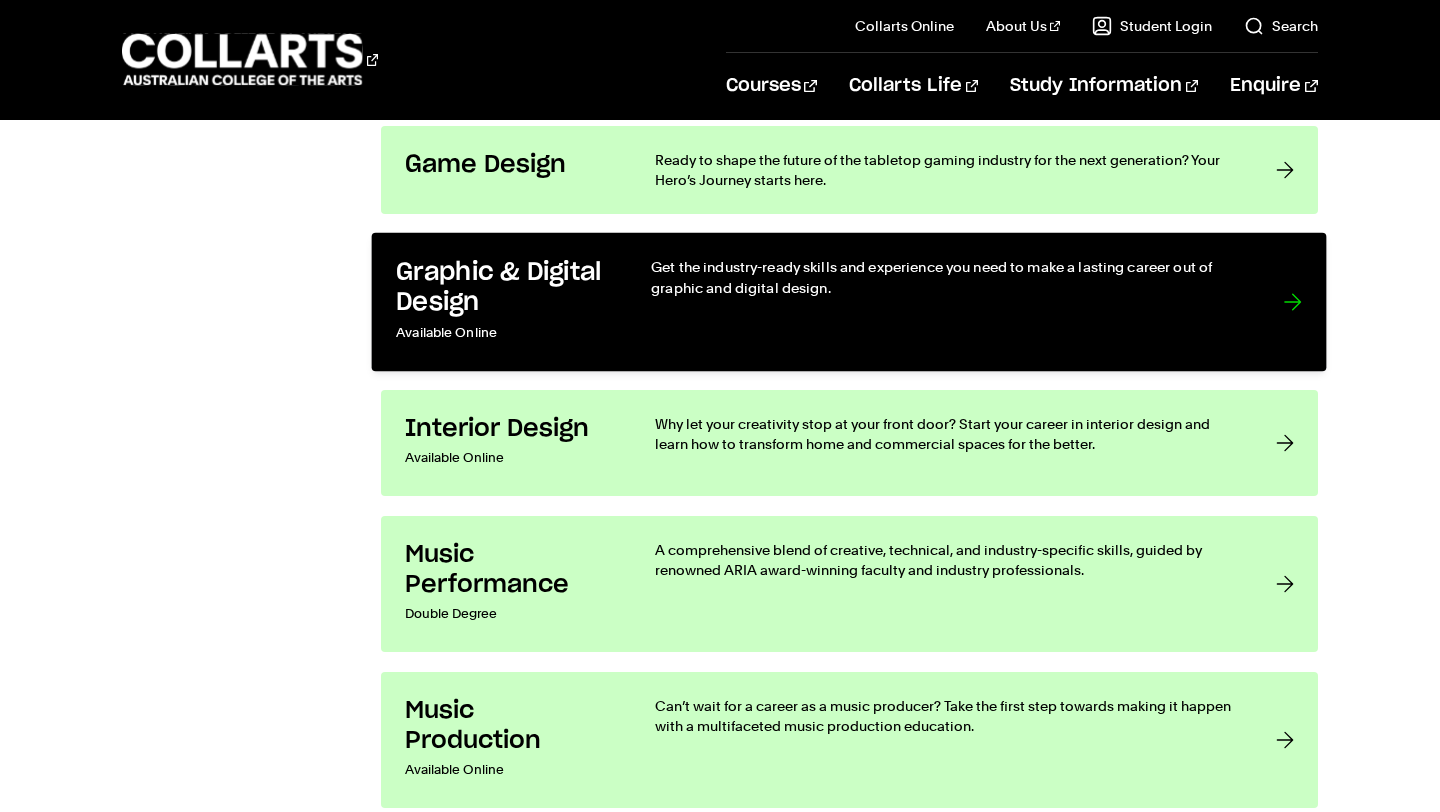 click on "Get the industry-ready skills and experience you need to make a lasting career out of graphic and digital design." at bounding box center (948, 302) 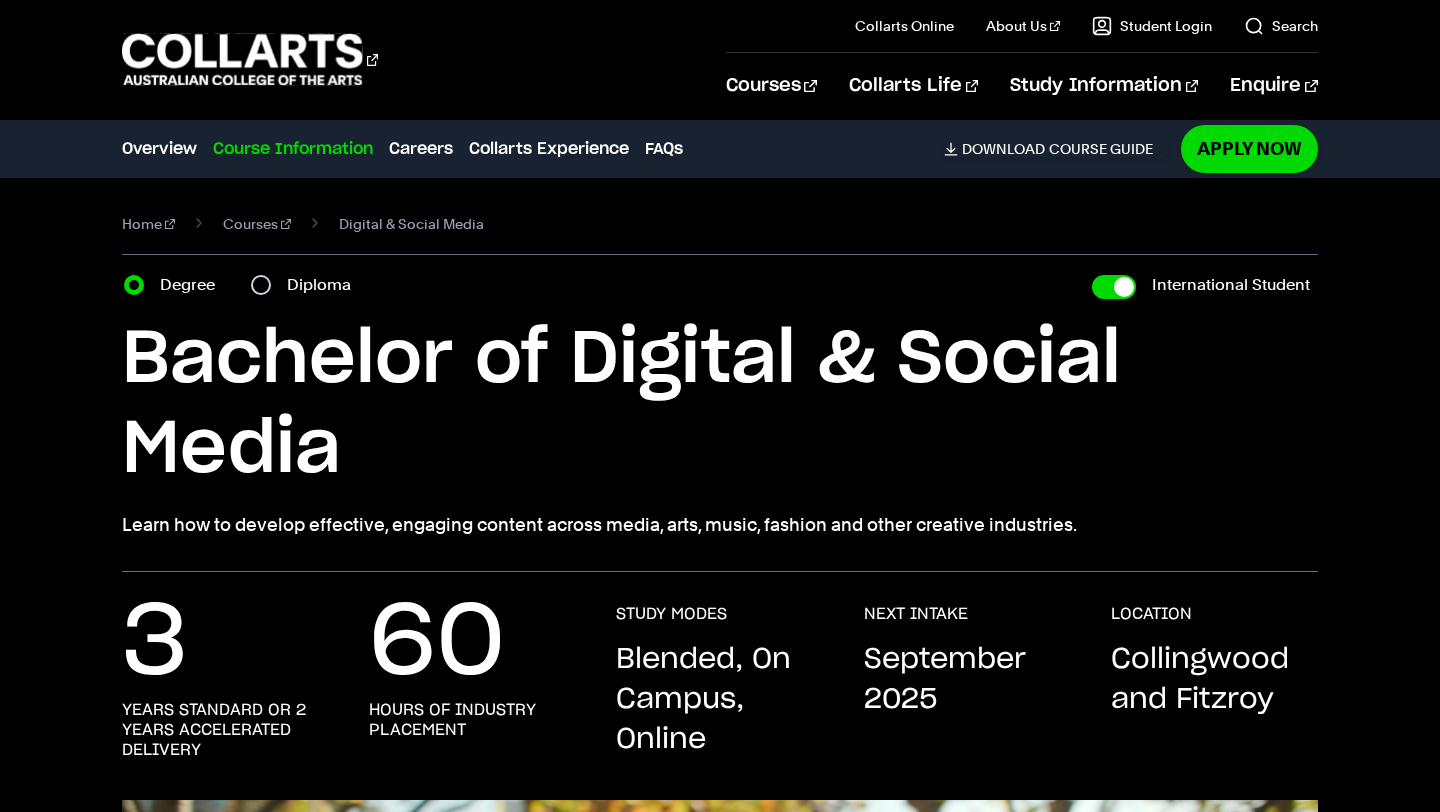 scroll, scrollTop: 0, scrollLeft: 0, axis: both 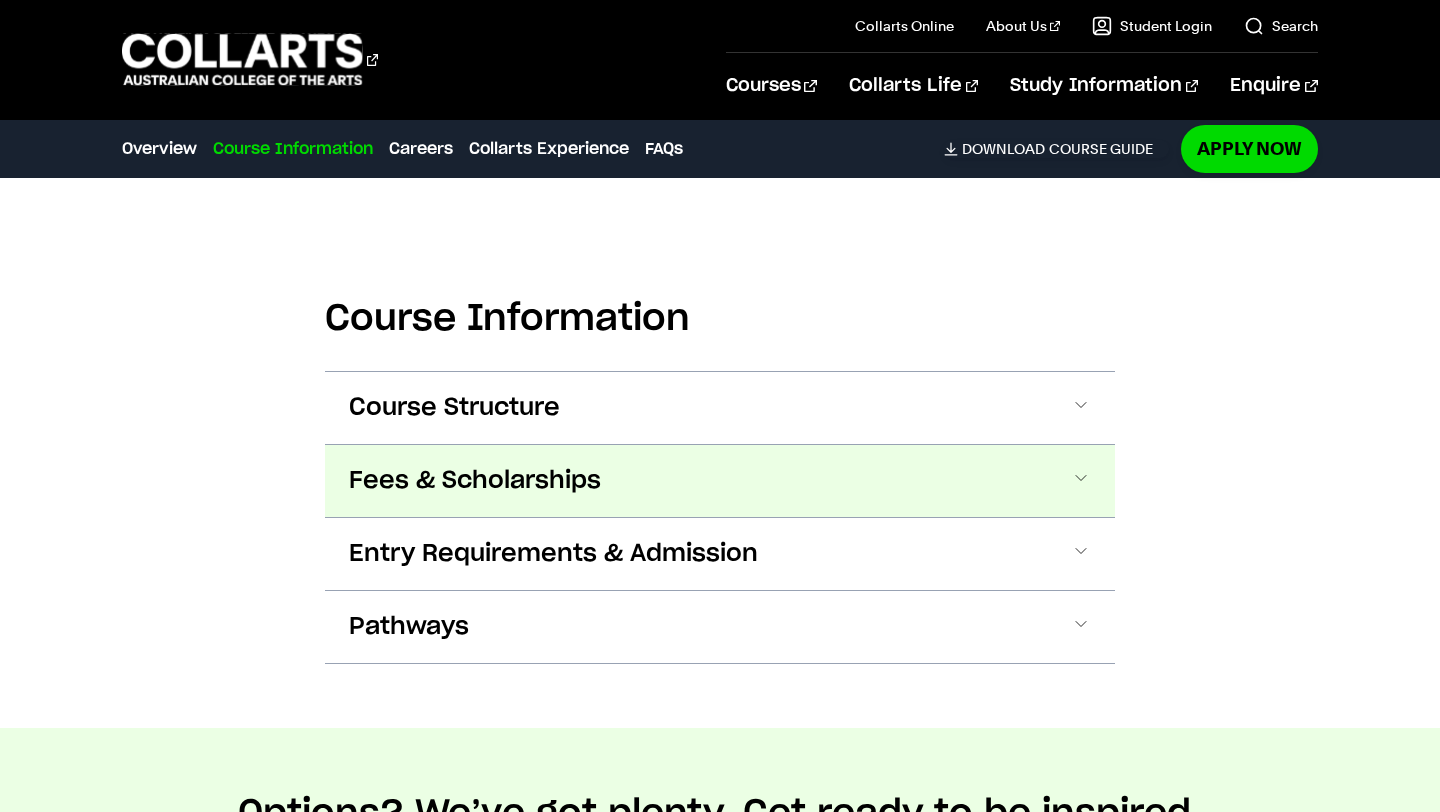 click on "Fees & Scholarships" at bounding box center [720, 481] 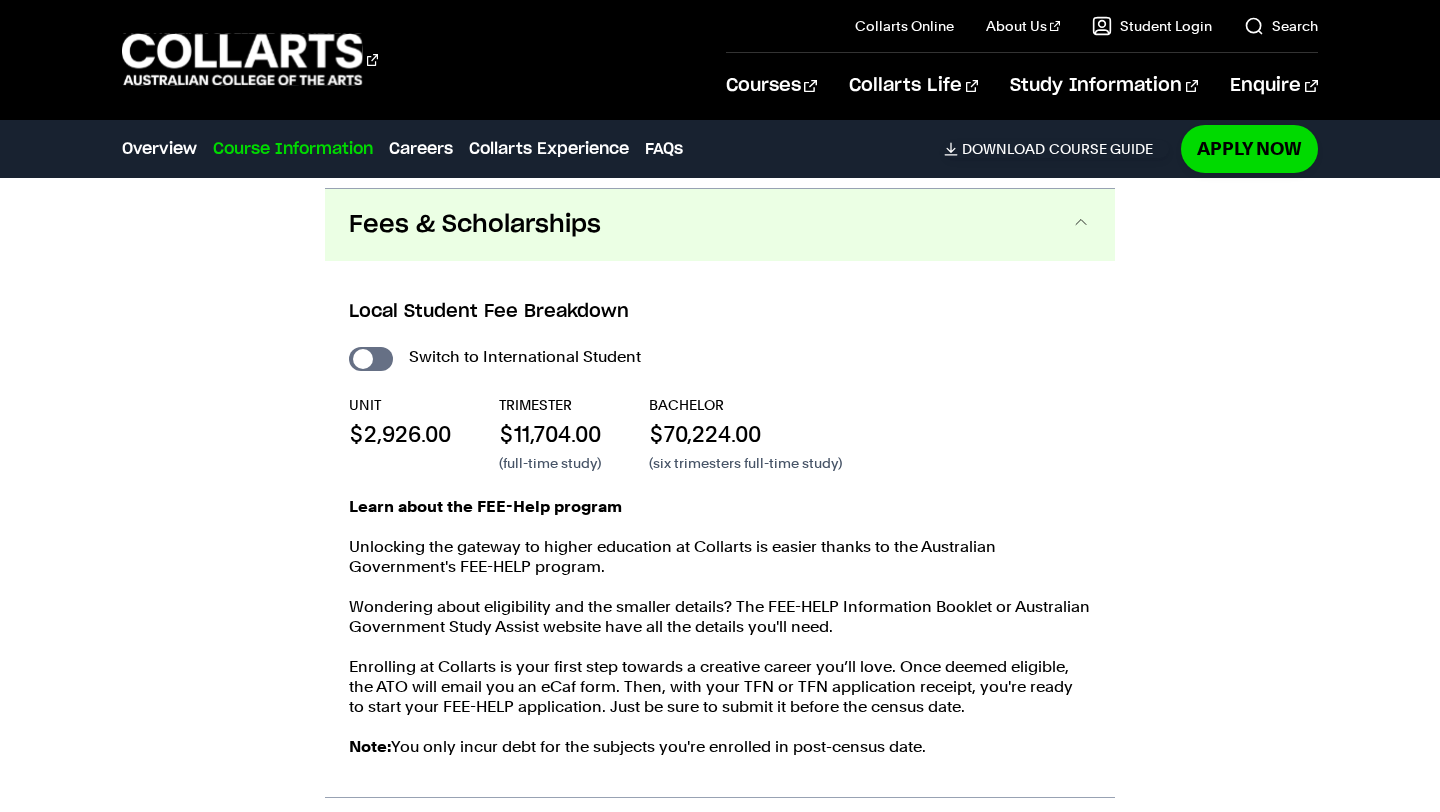 scroll, scrollTop: 2434, scrollLeft: 0, axis: vertical 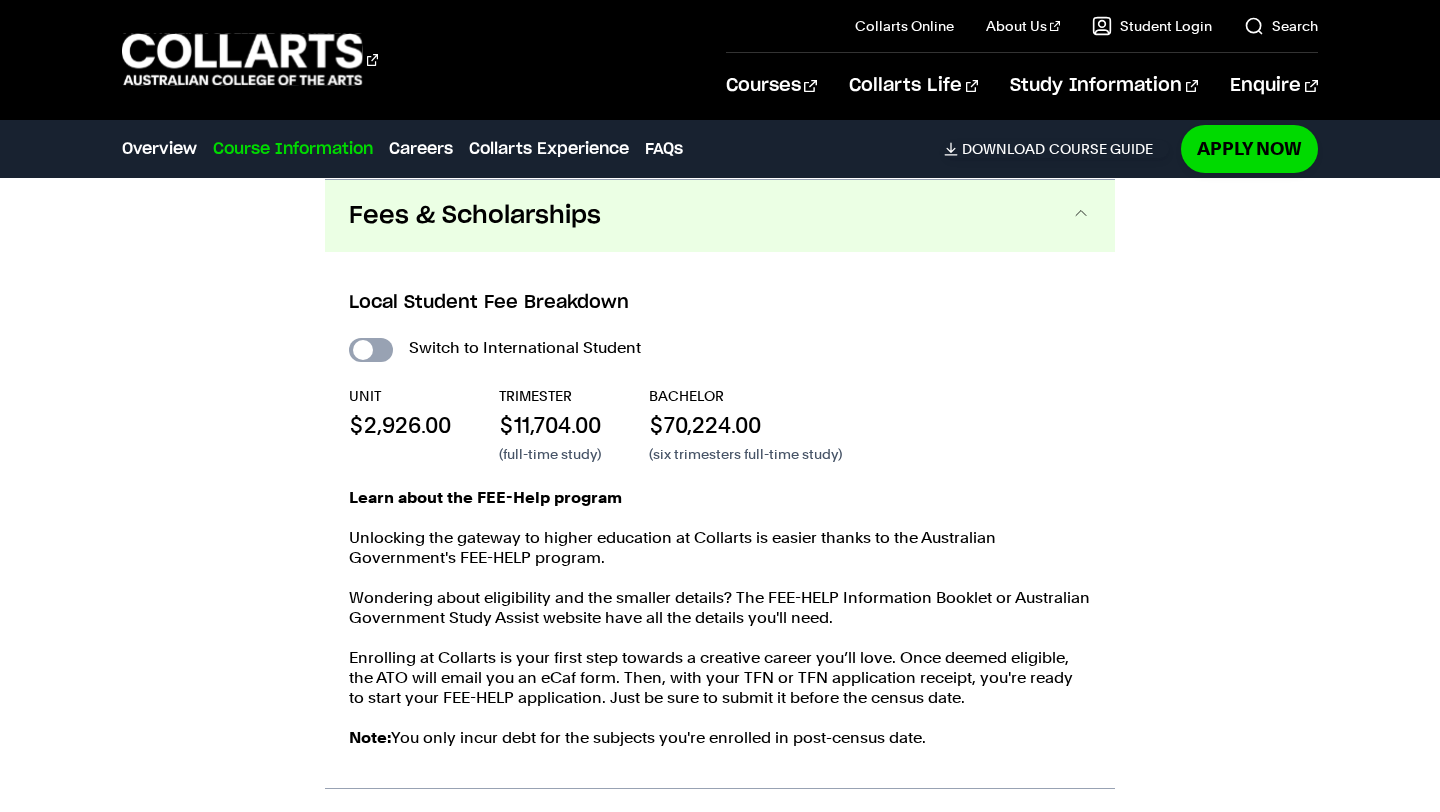 click on "International Student" at bounding box center [371, 350] 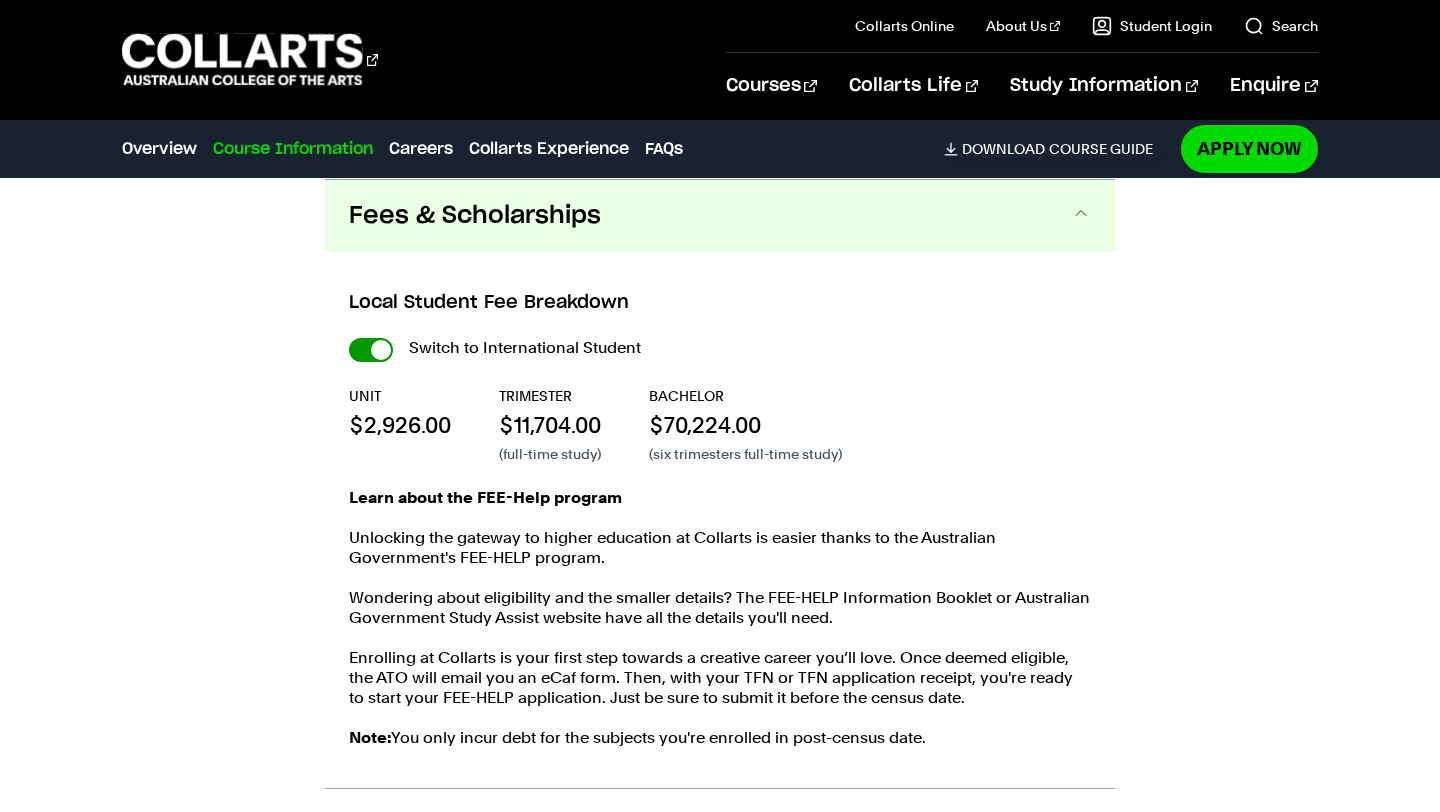 checkbox on "true" 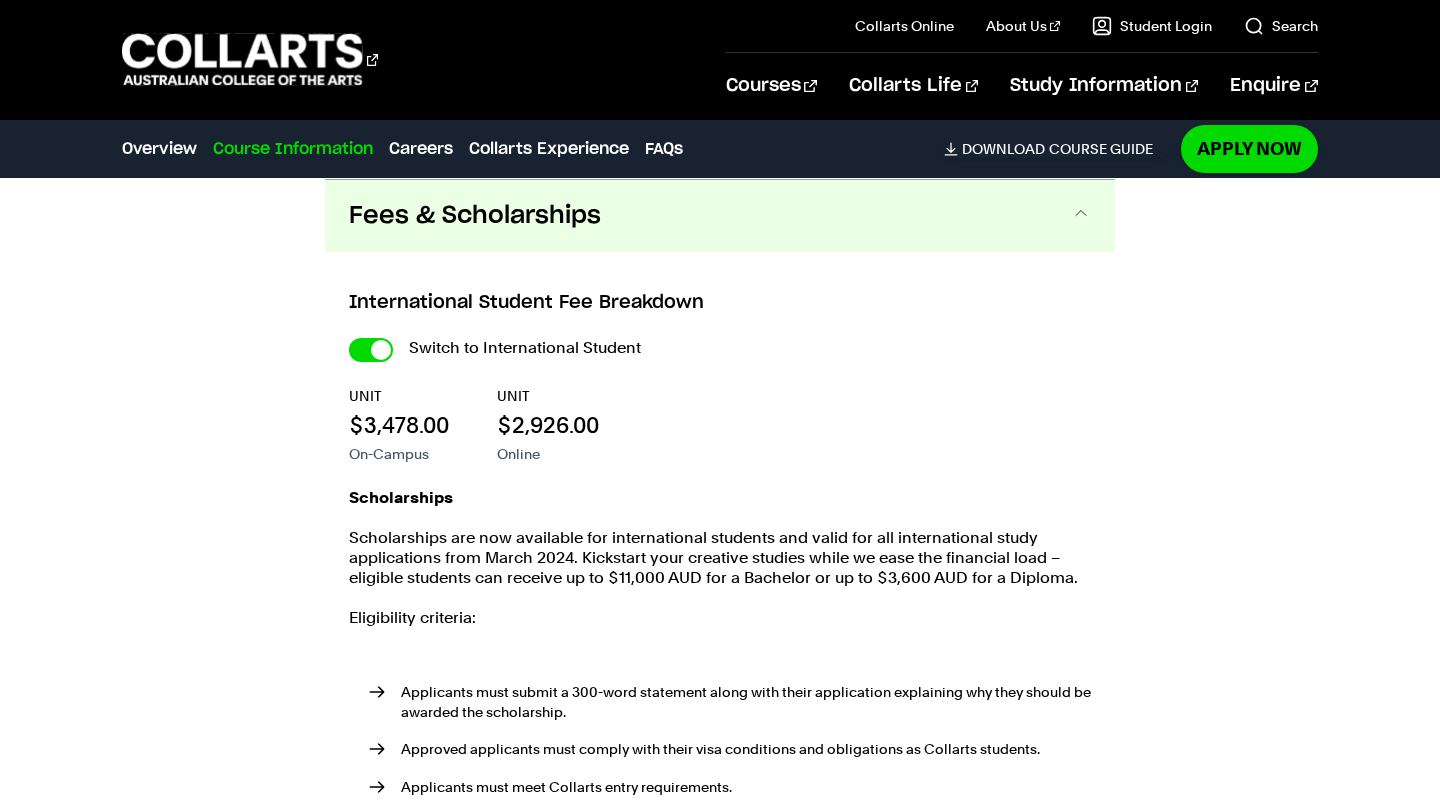 click on "International Student" at bounding box center [0, 0] 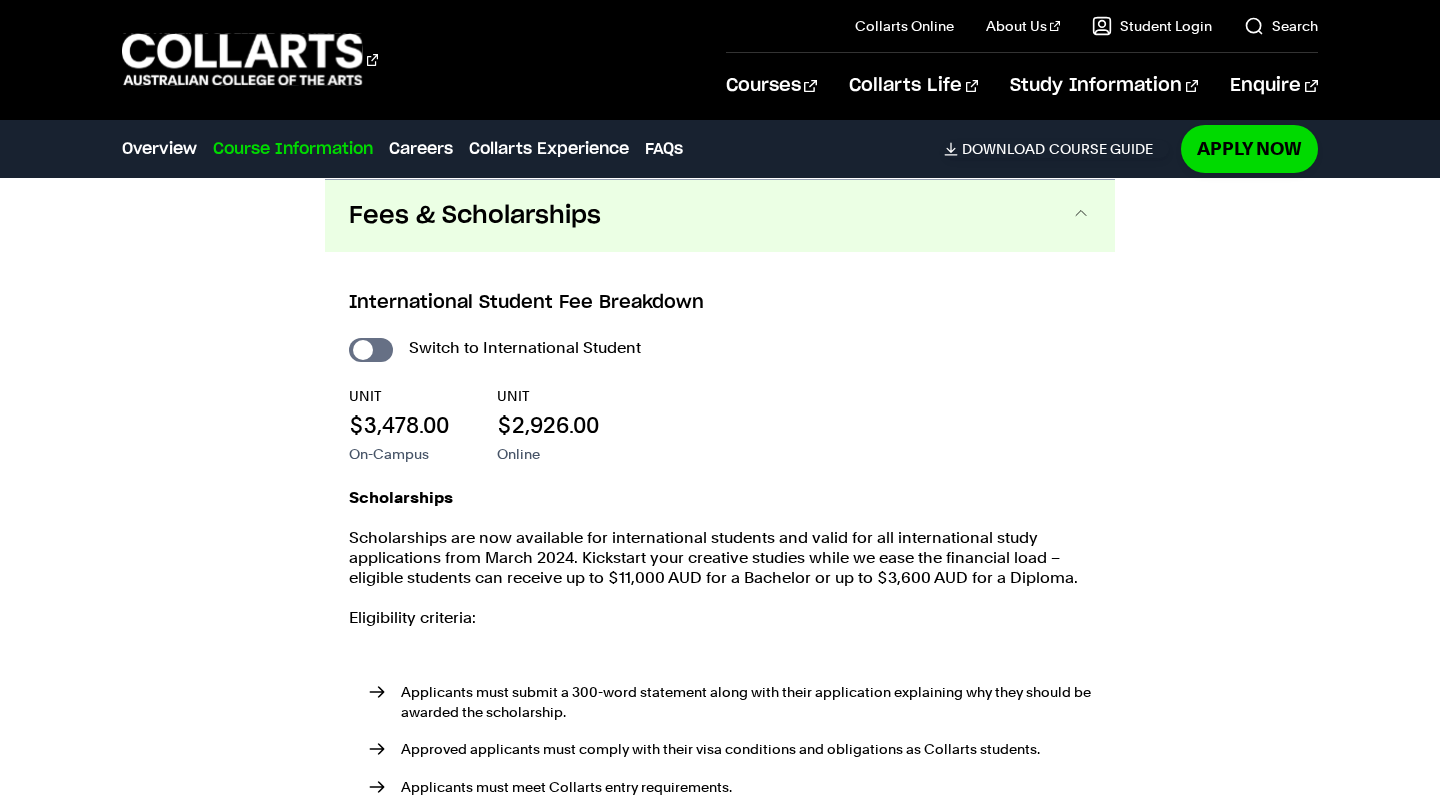 checkbox on "false" 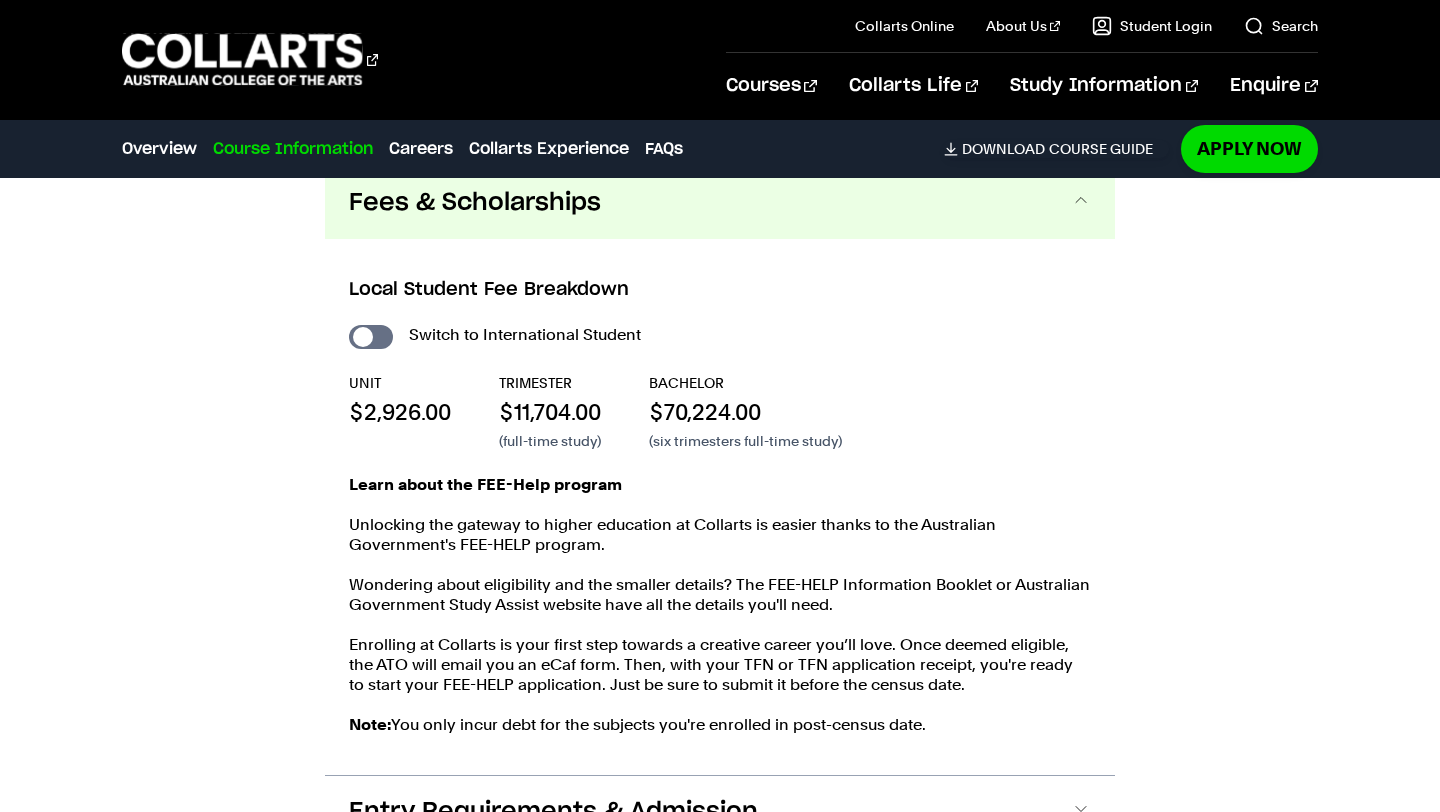 scroll, scrollTop: 2455, scrollLeft: 0, axis: vertical 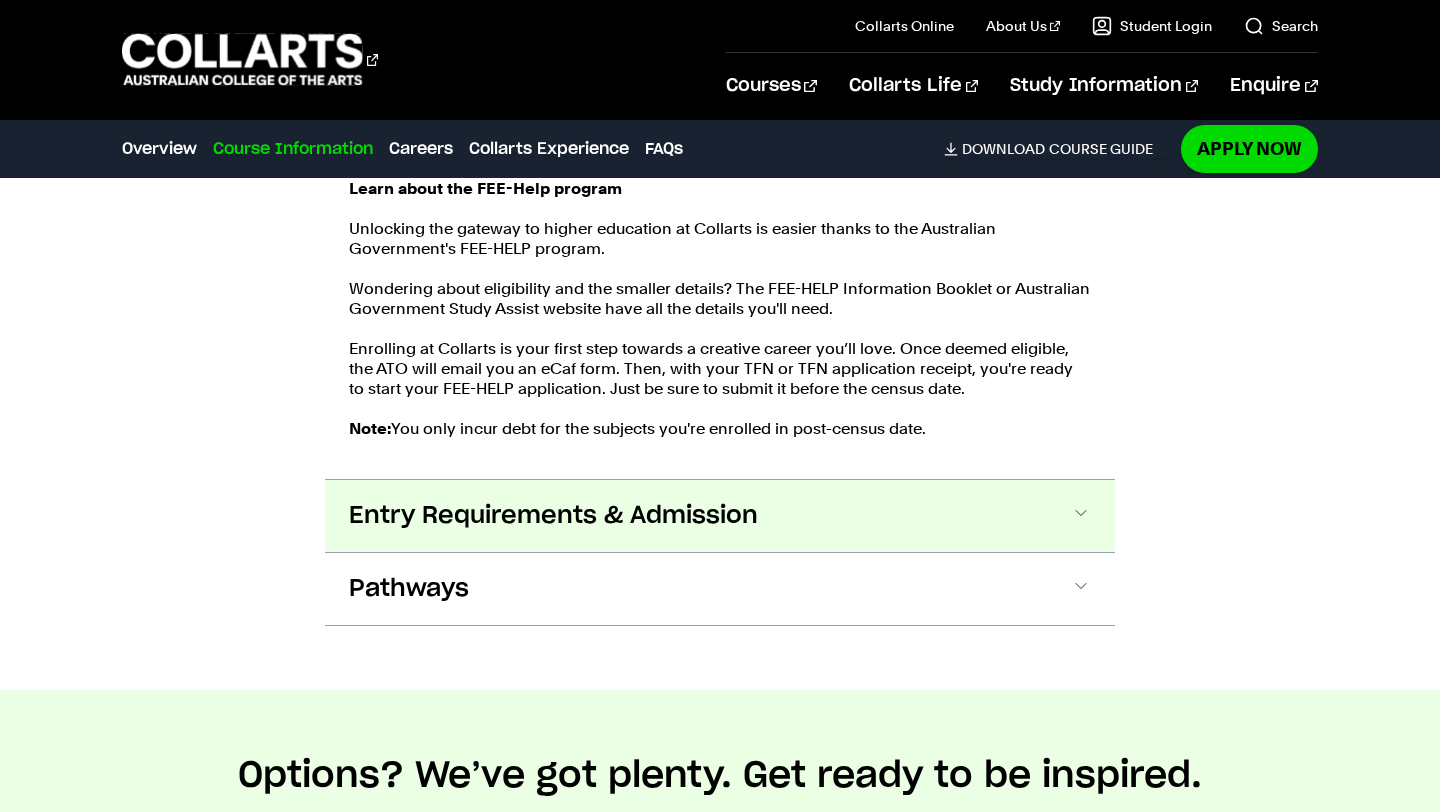 click on "Entry Requirements & Admission" at bounding box center [553, 516] 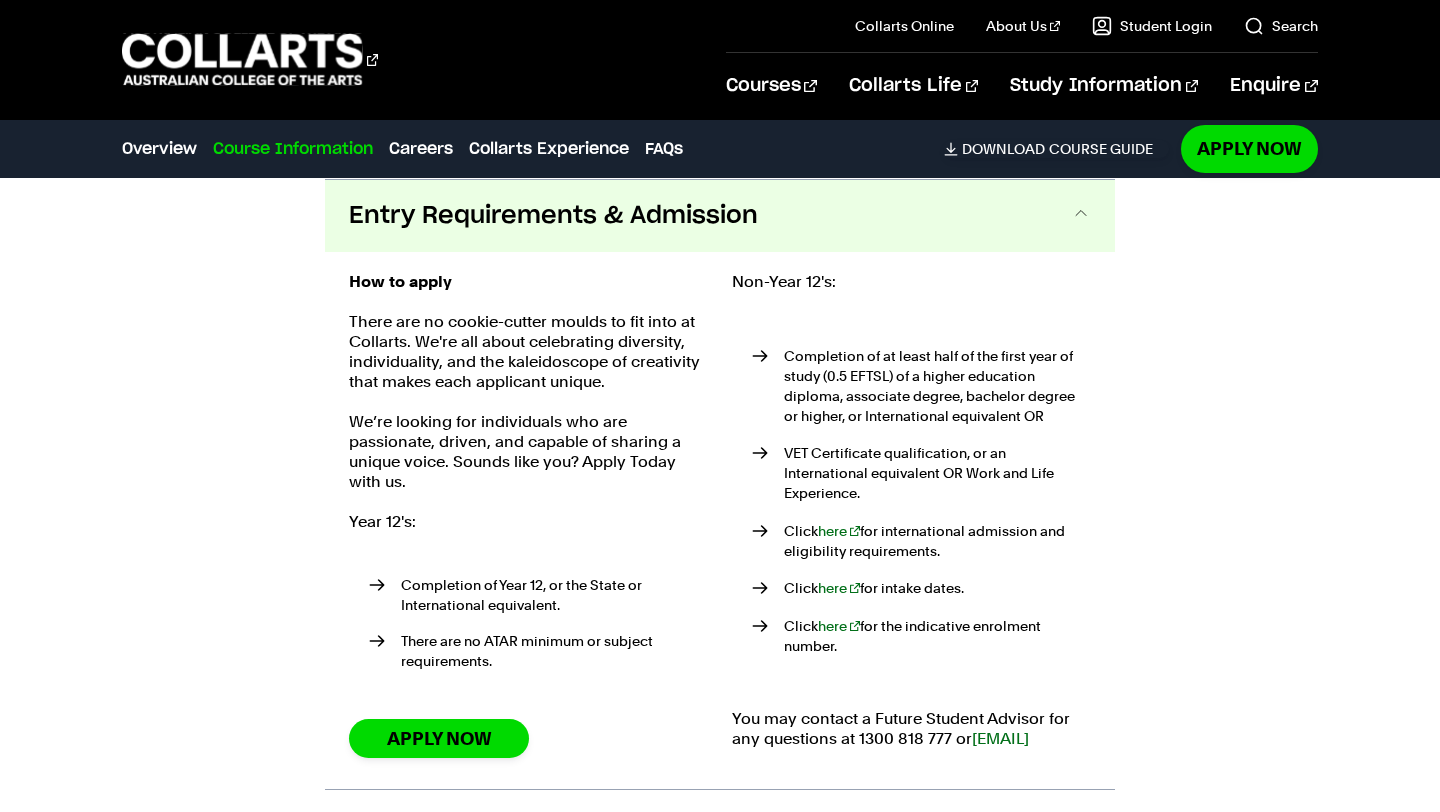 scroll, scrollTop: 3058, scrollLeft: 0, axis: vertical 